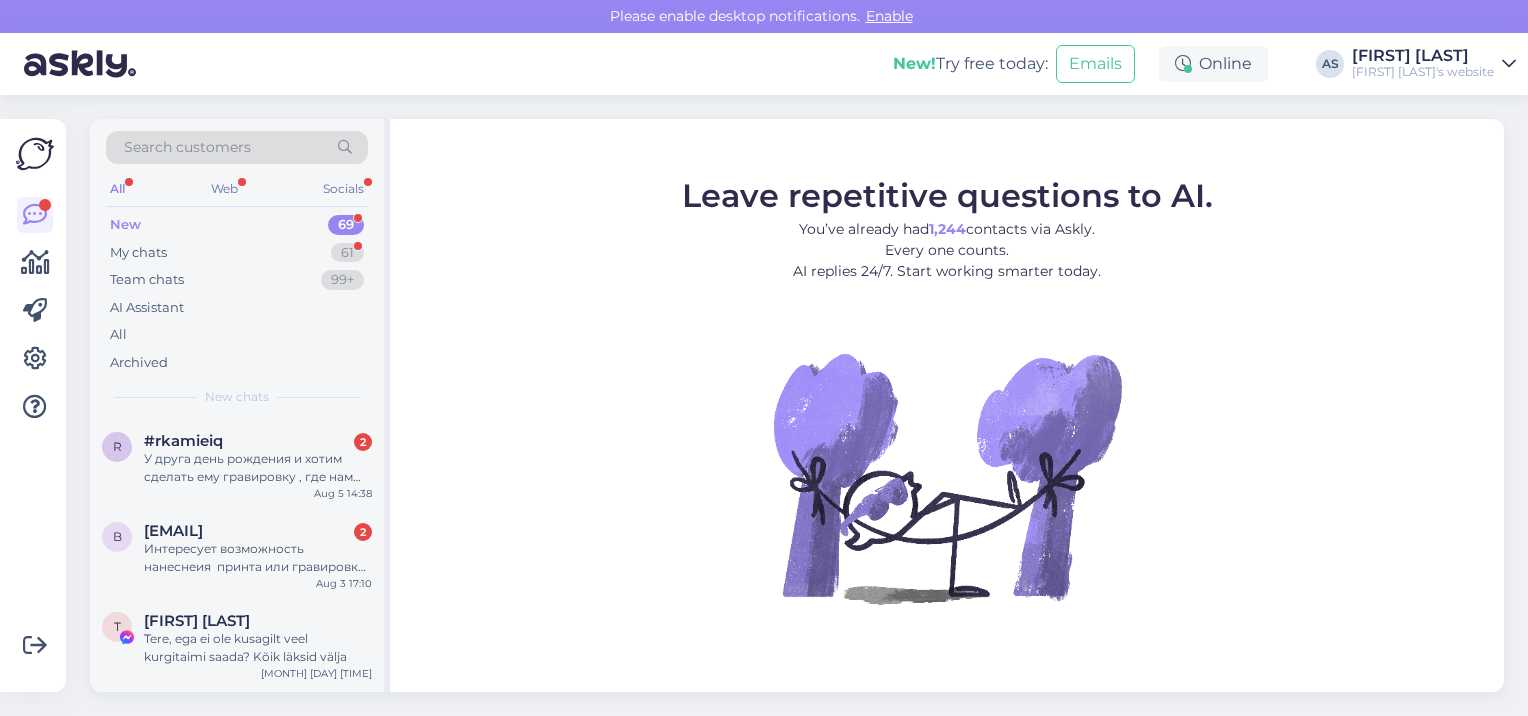 scroll, scrollTop: 0, scrollLeft: 0, axis: both 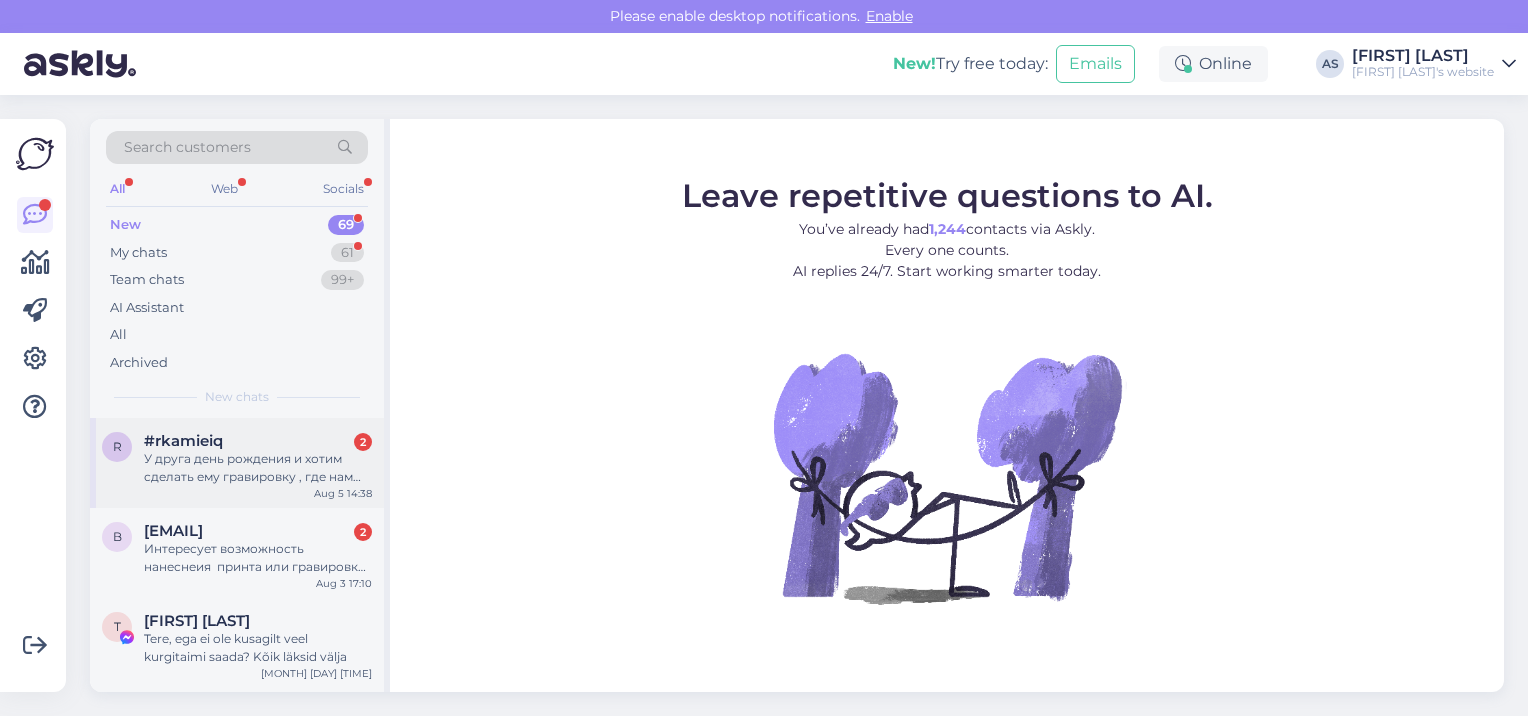 click on "#rkamieiq 2" at bounding box center (258, 441) 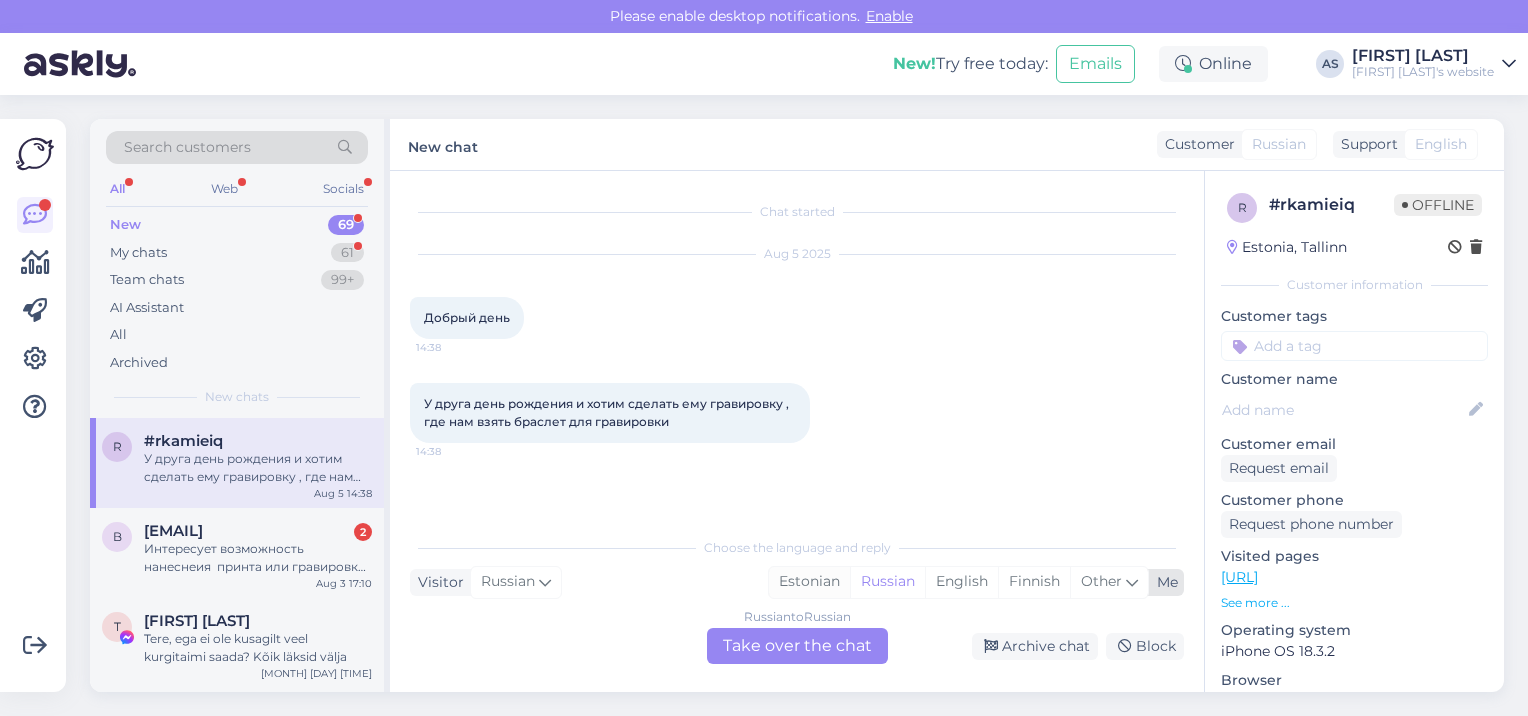 click on "Estonian" at bounding box center [809, 582] 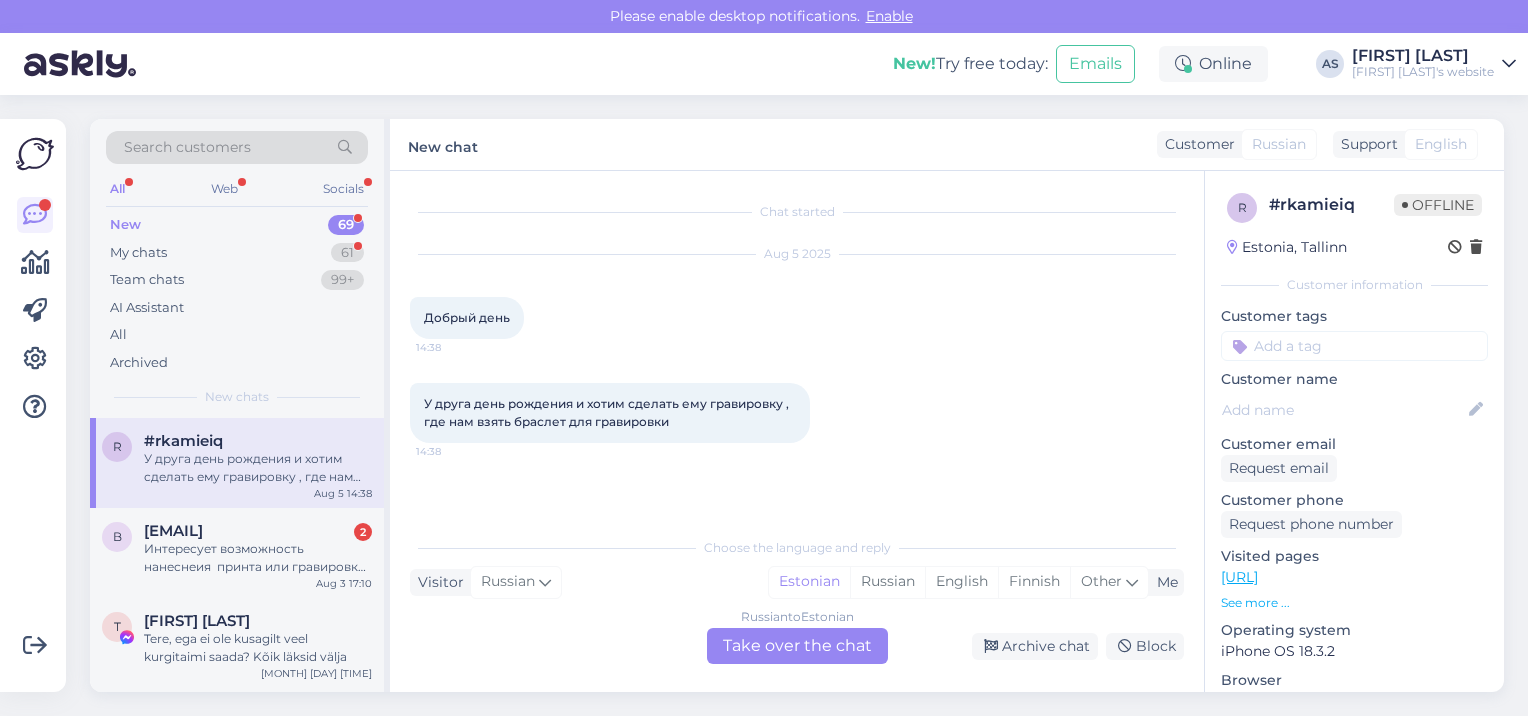click on "Russian  to  Estonian Take over the chat" at bounding box center [797, 646] 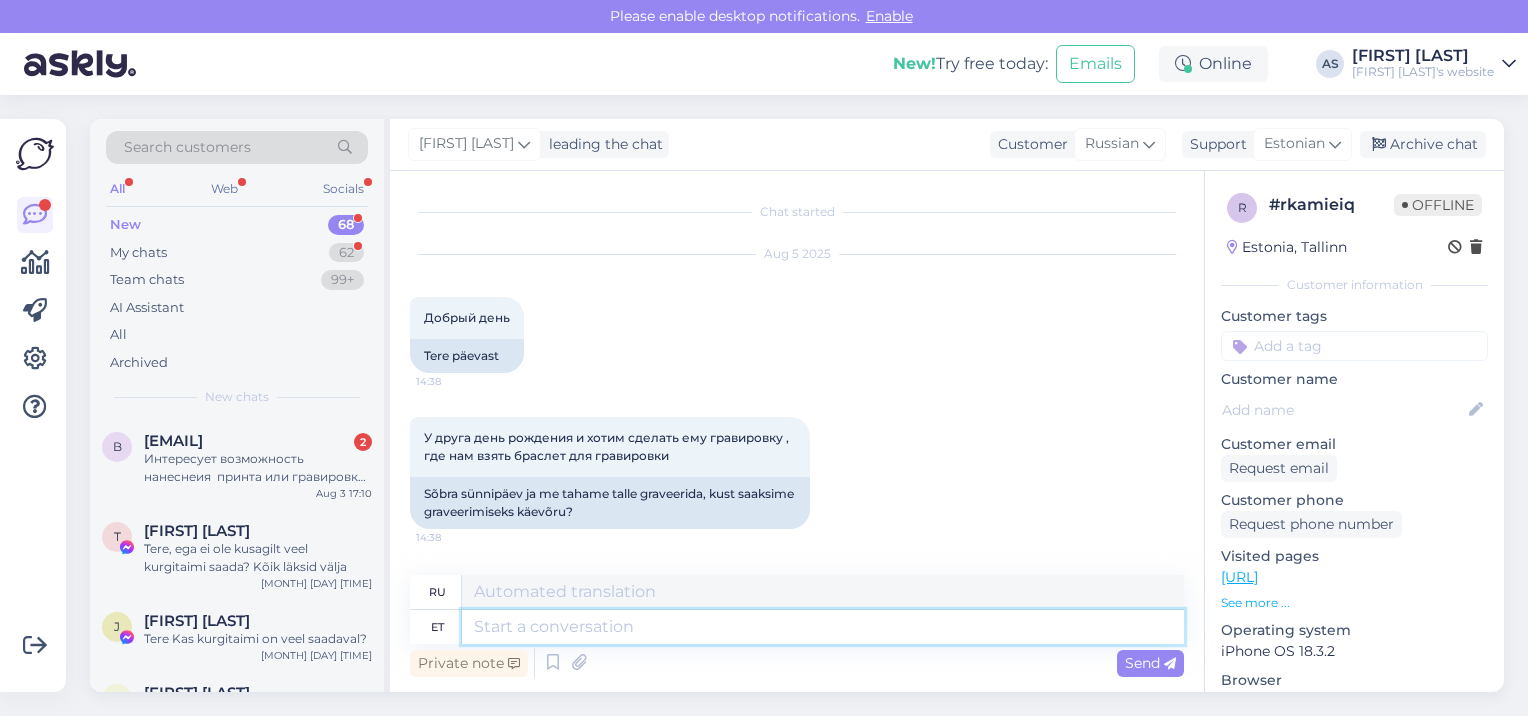 click at bounding box center (823, 627) 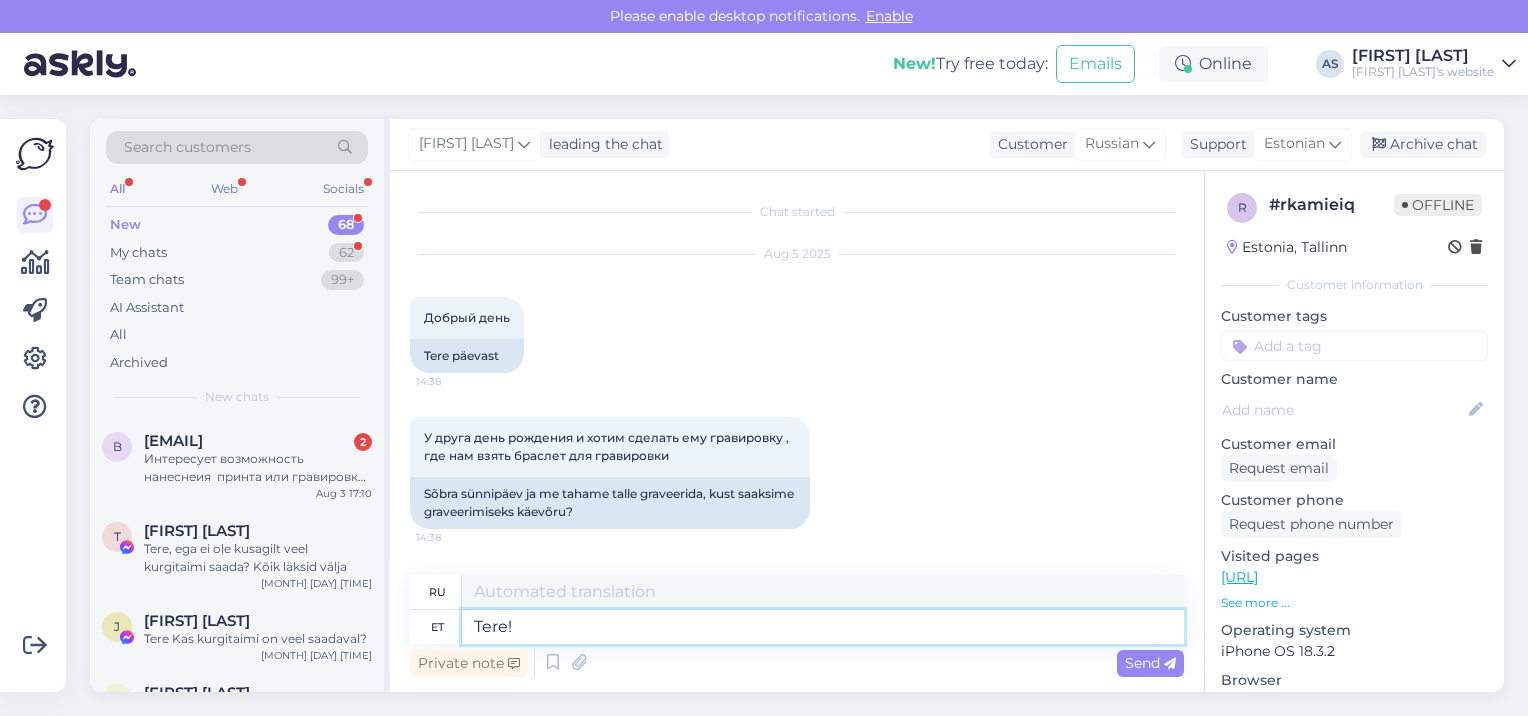 type on "Tere!" 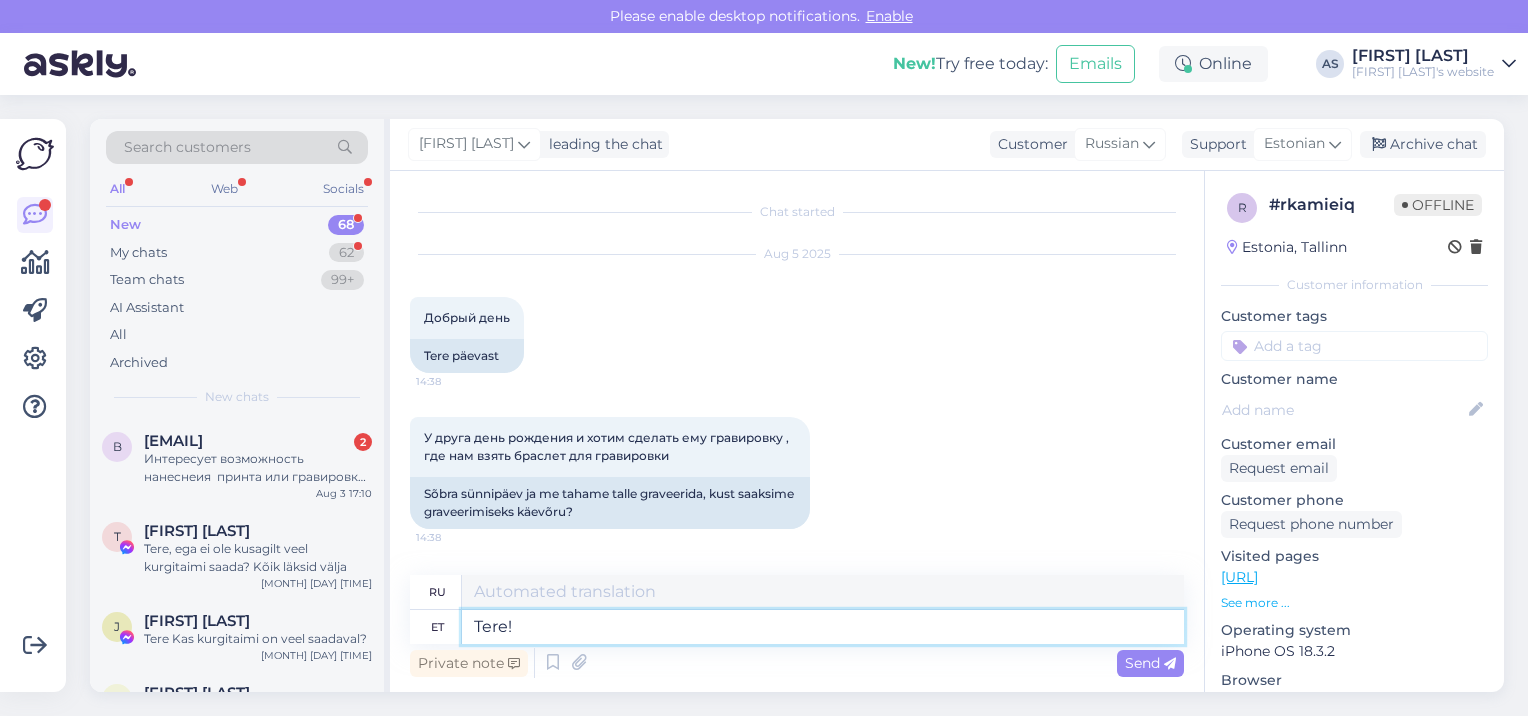 type on "Привет!" 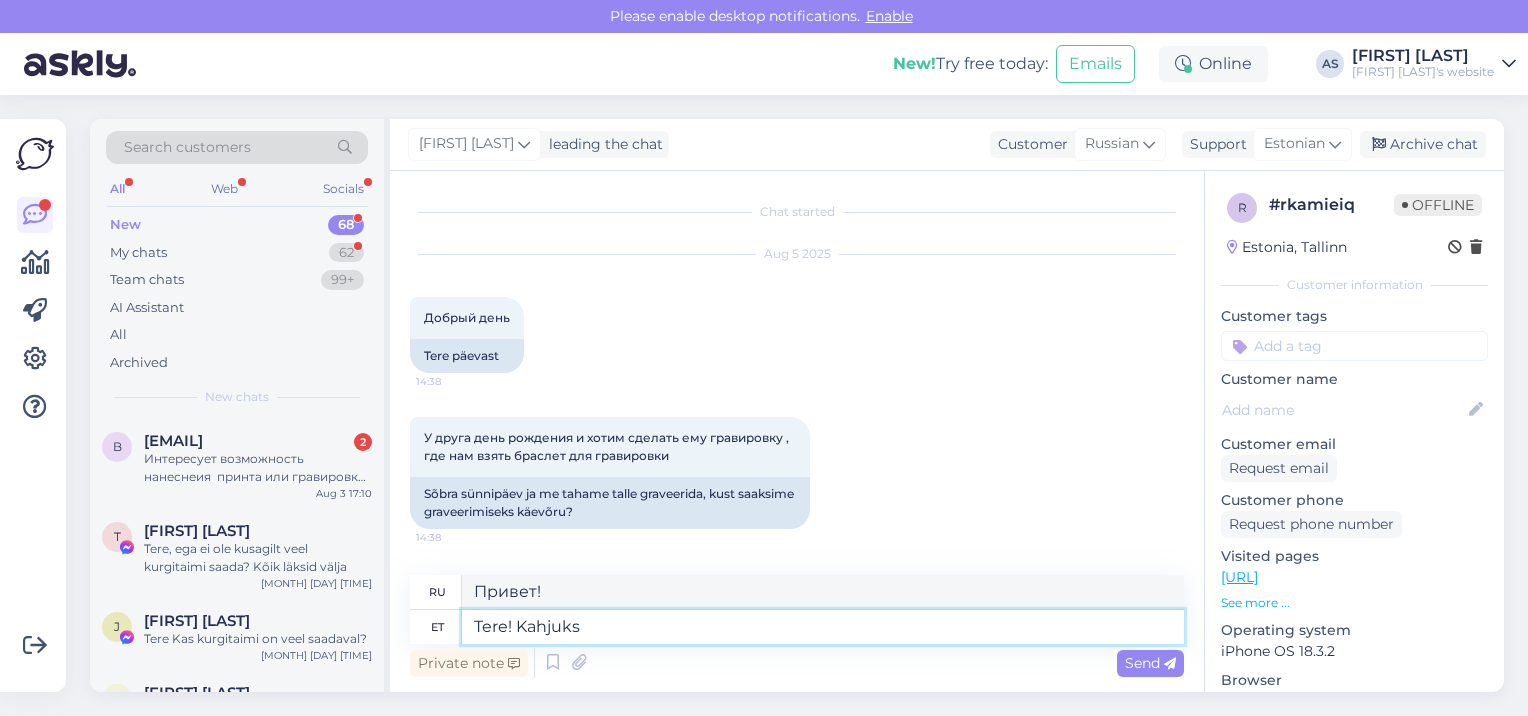 type on "Tere! Kahjuks" 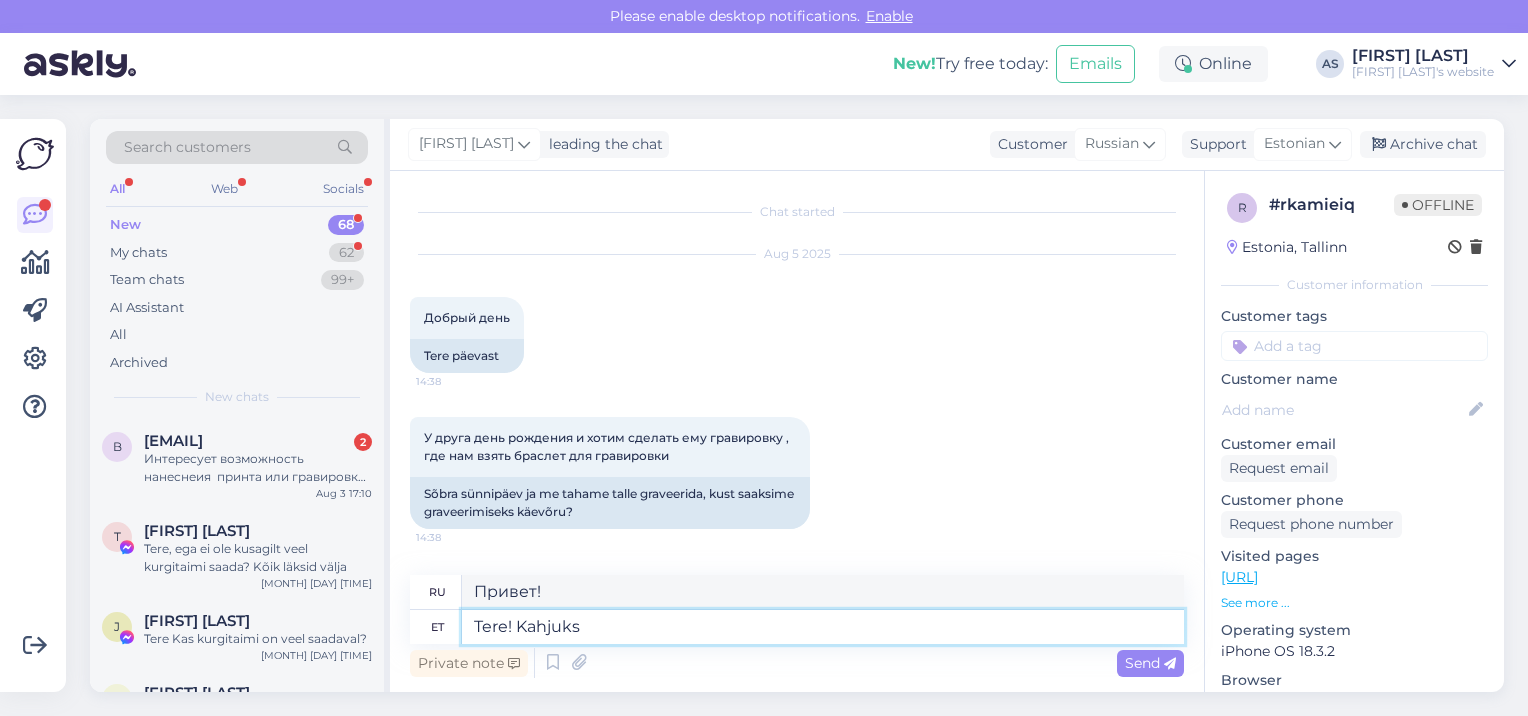 type on "Здравствуйте! К сожалению." 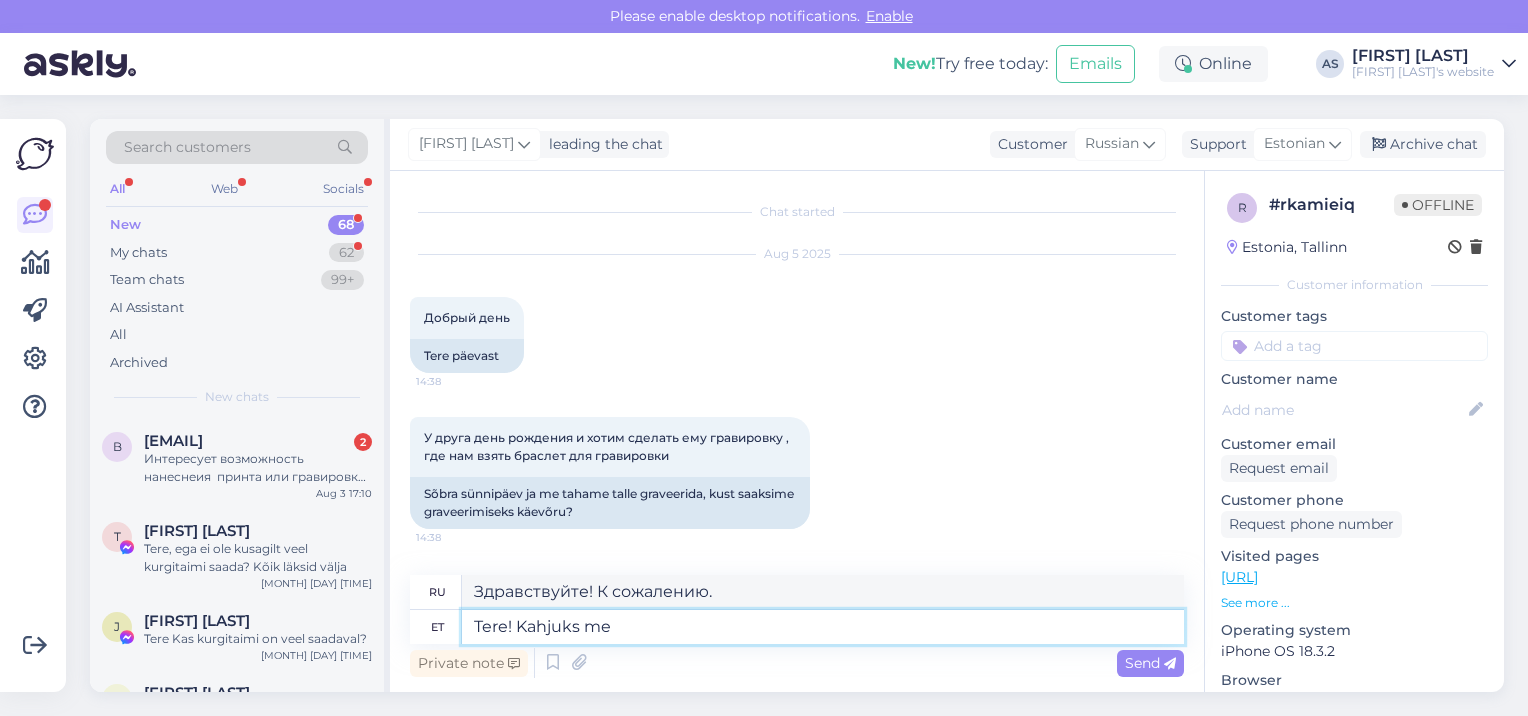 type on "Tere! Kahjuks me" 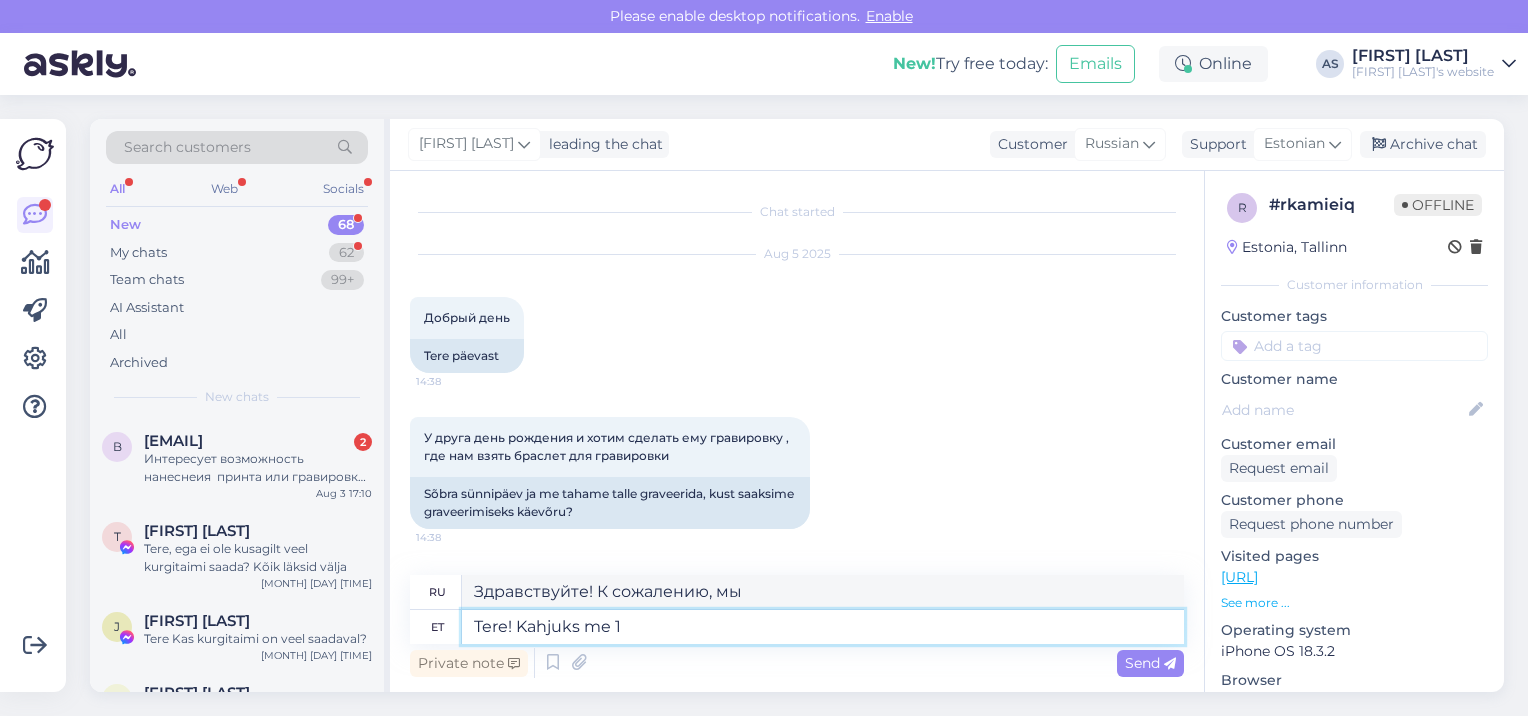 type on "Tere! Kahjuks me 1" 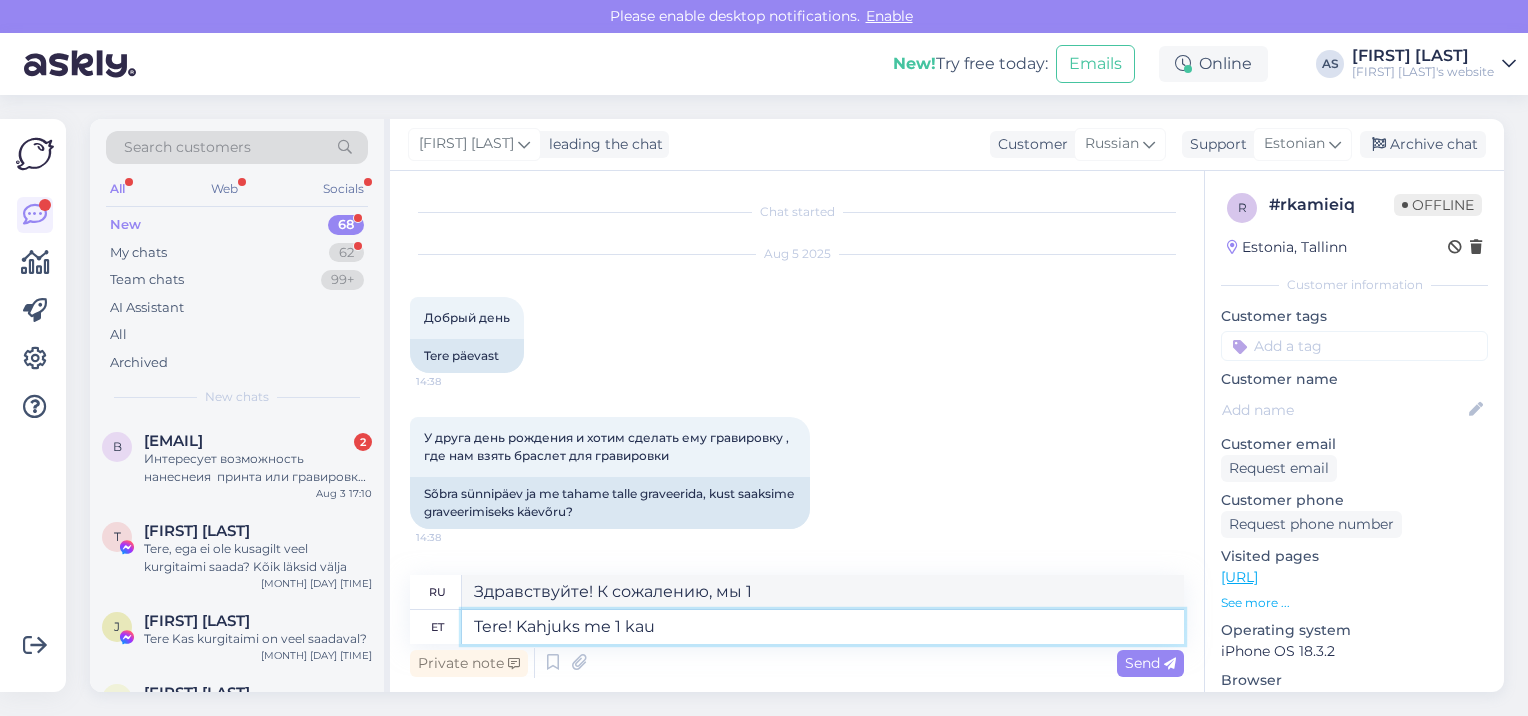 type on "Tere! Kahjuks me 1 kaupa e" 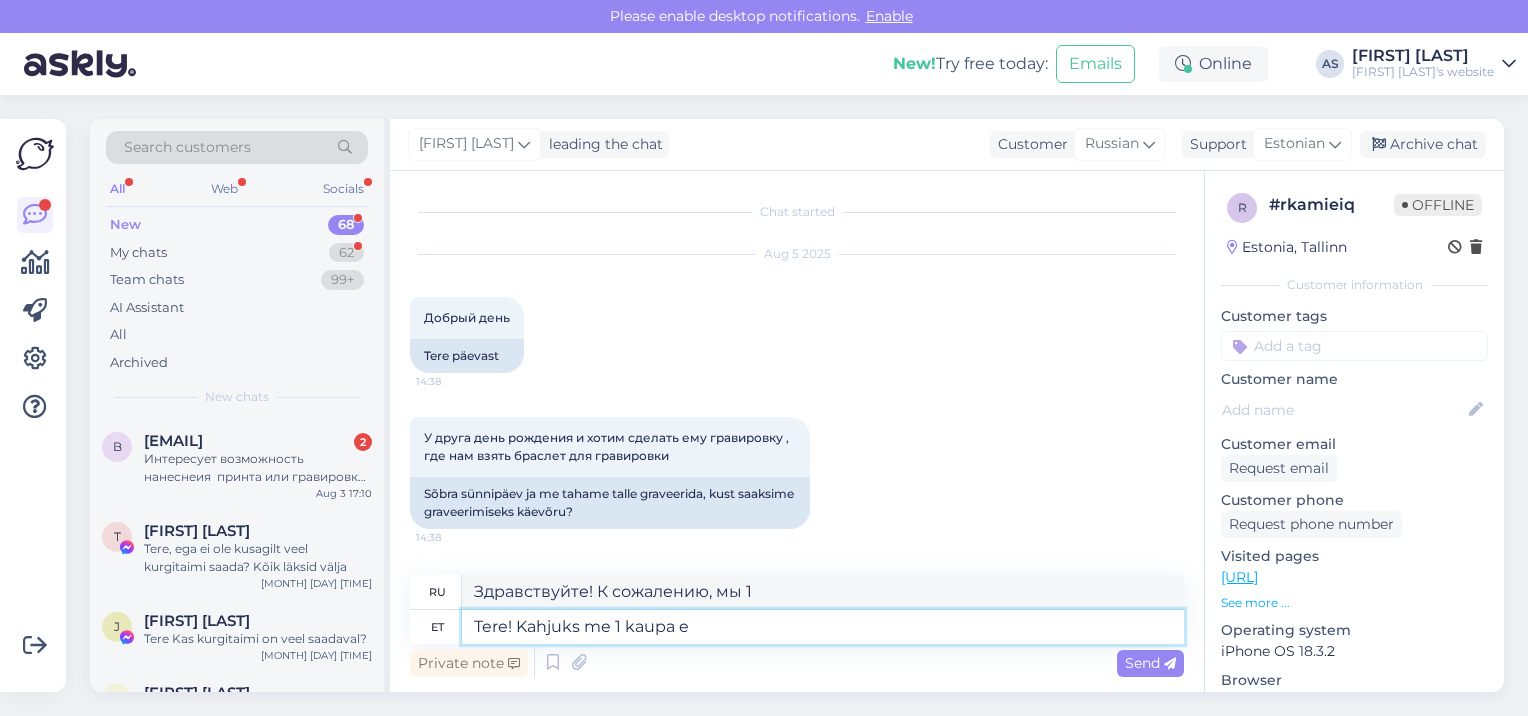 type on "Здравствуйте! К сожалению, у нас есть 1 товар." 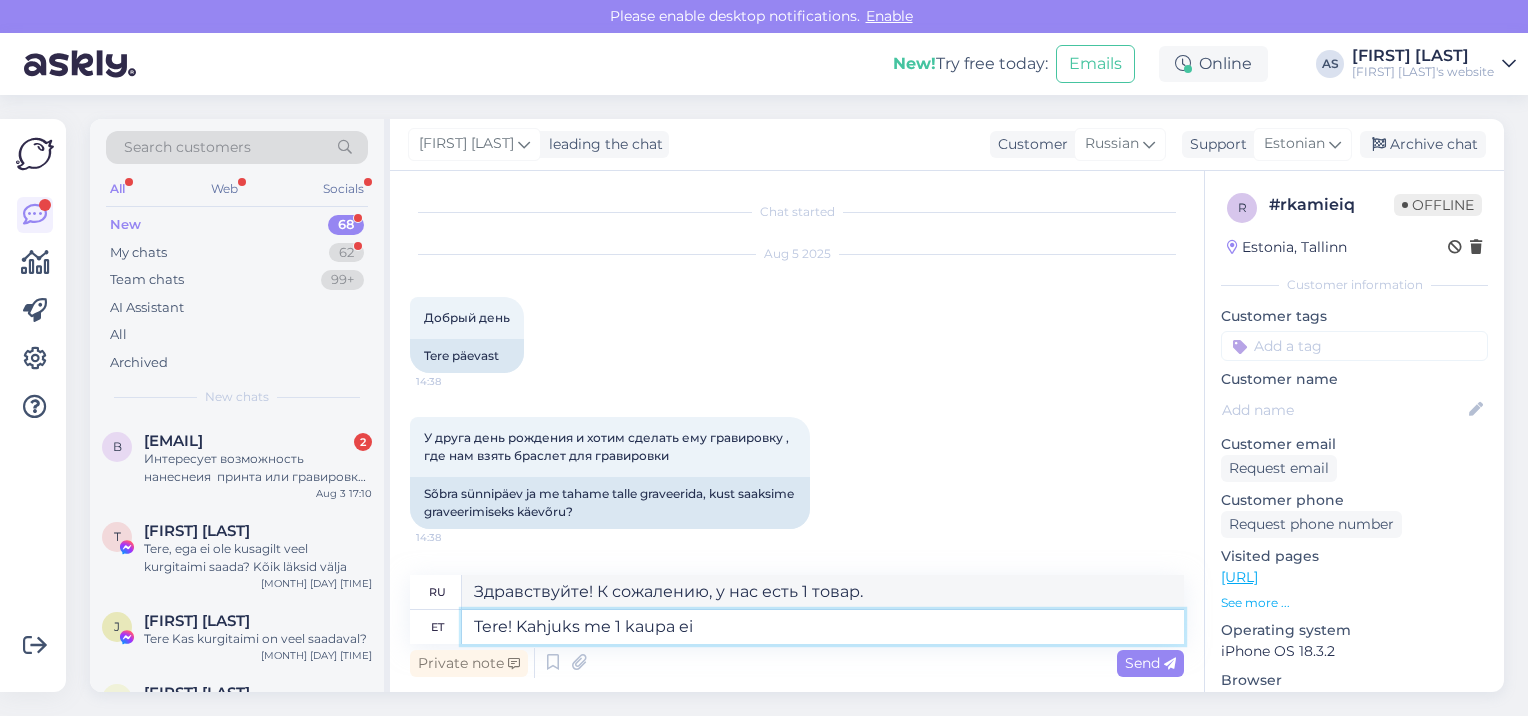 type on "Tere! Kahjuks me 1 kaupa ei" 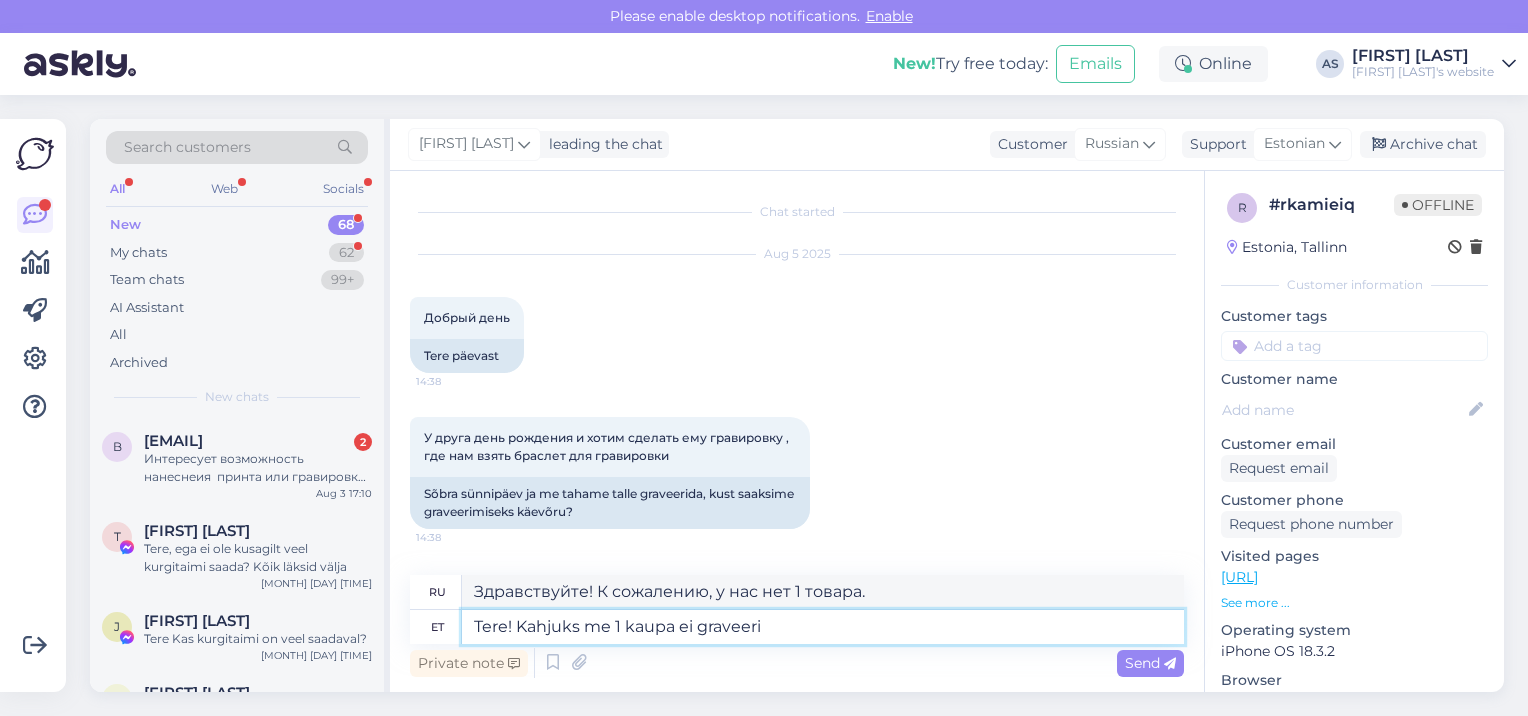 type on "Tere! Kahjuks me 1 kaupa ei graveeri" 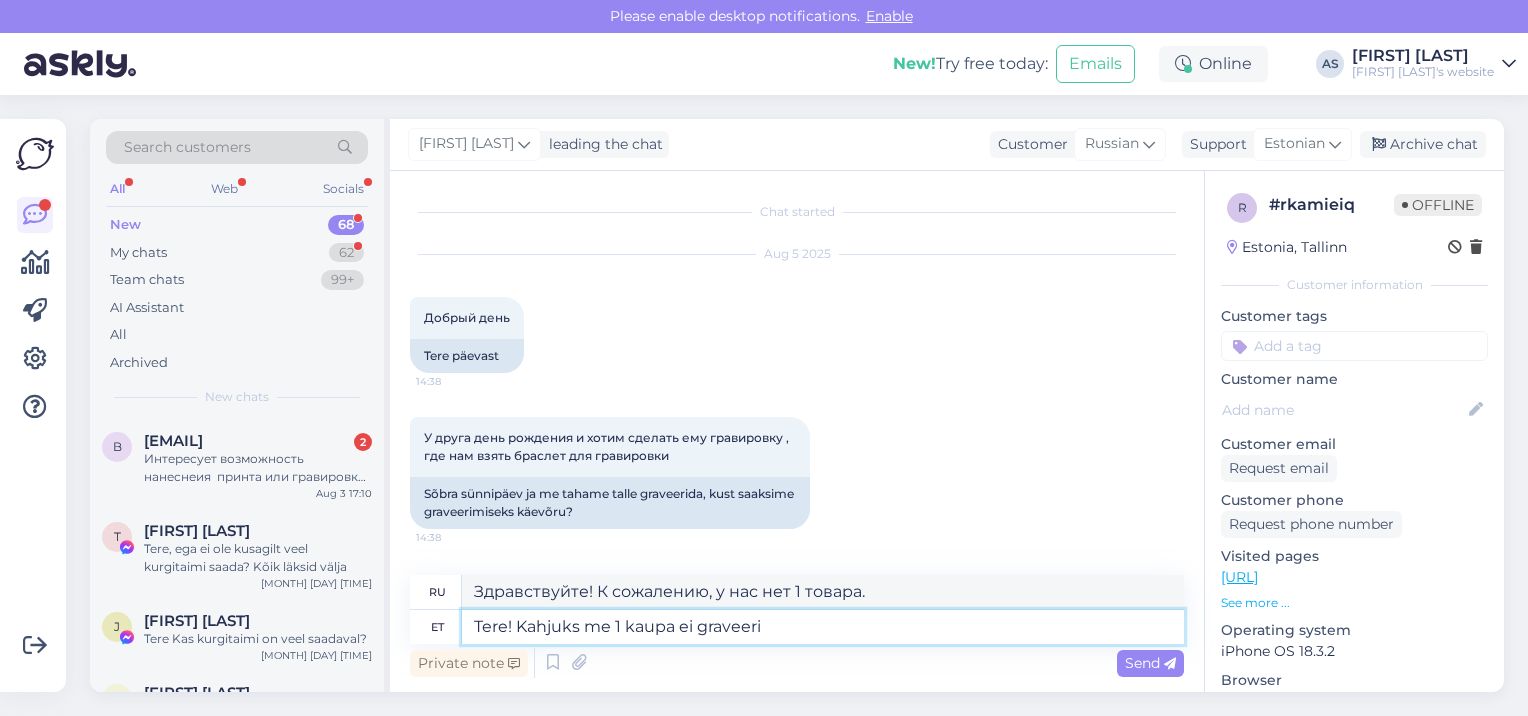 type on "Здравствуйте! К сожалению, мы не гравируем по одному экземпляру." 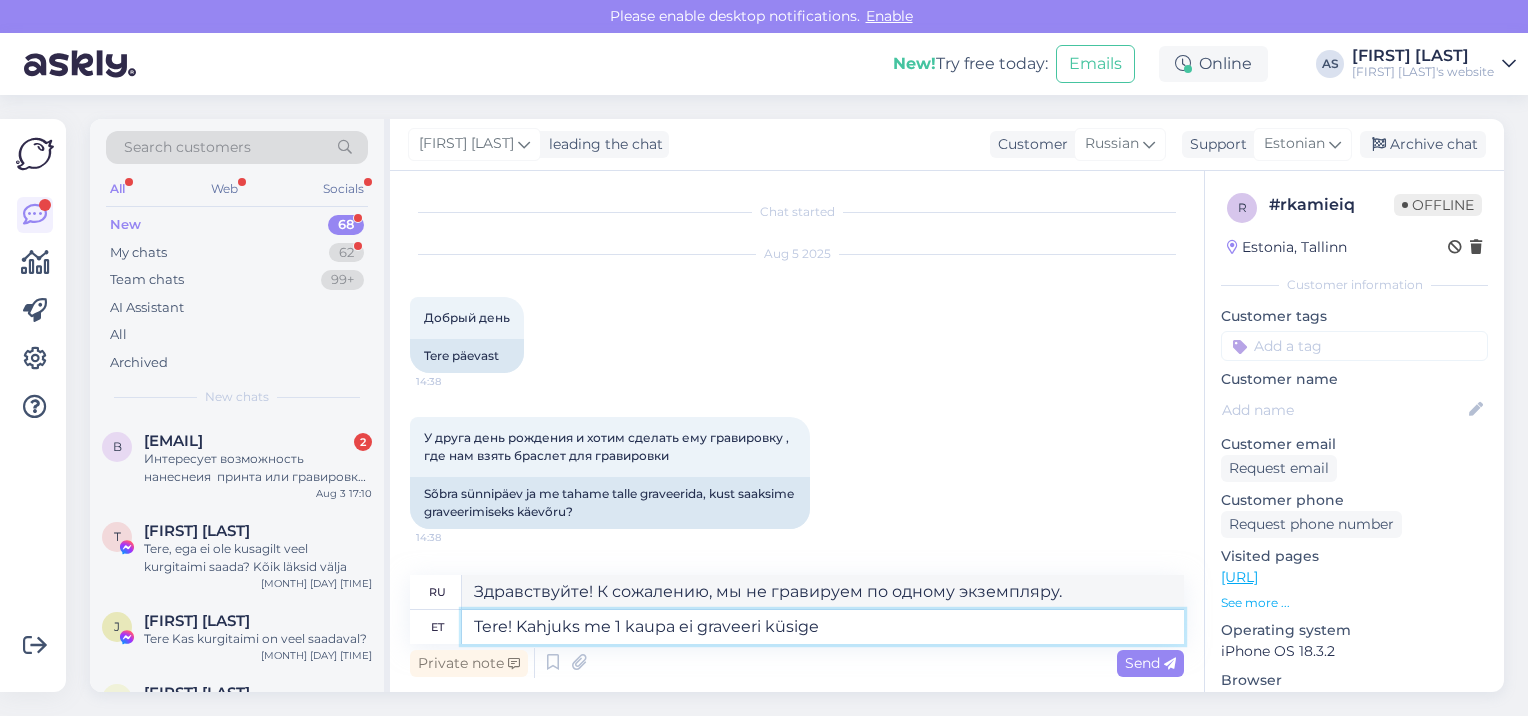 type on "Tere! Kahjuks me 1 kaupa ei graveeri küsige" 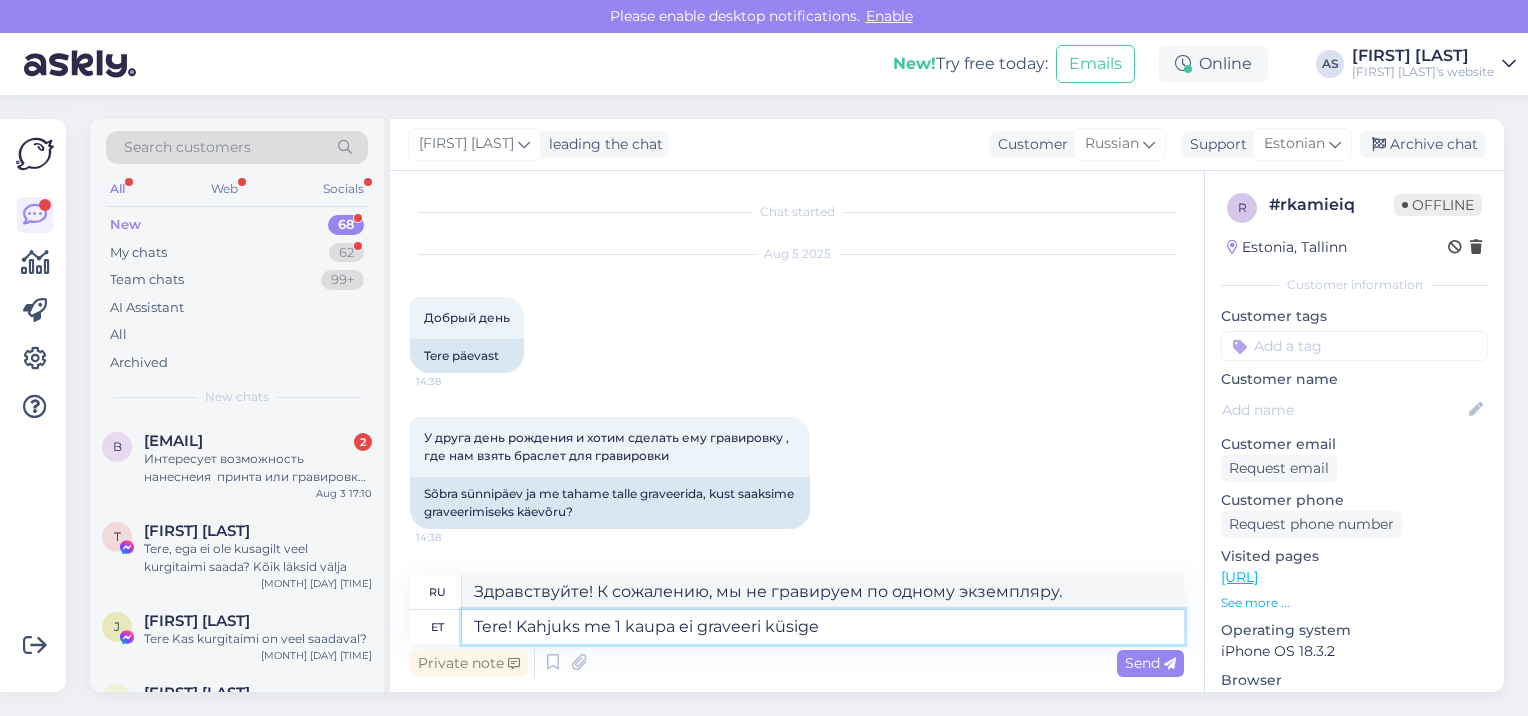 type on "Здравствуйте! К сожалению, мы не гравируем по одному изделию, пожалуйста, спрашивайте." 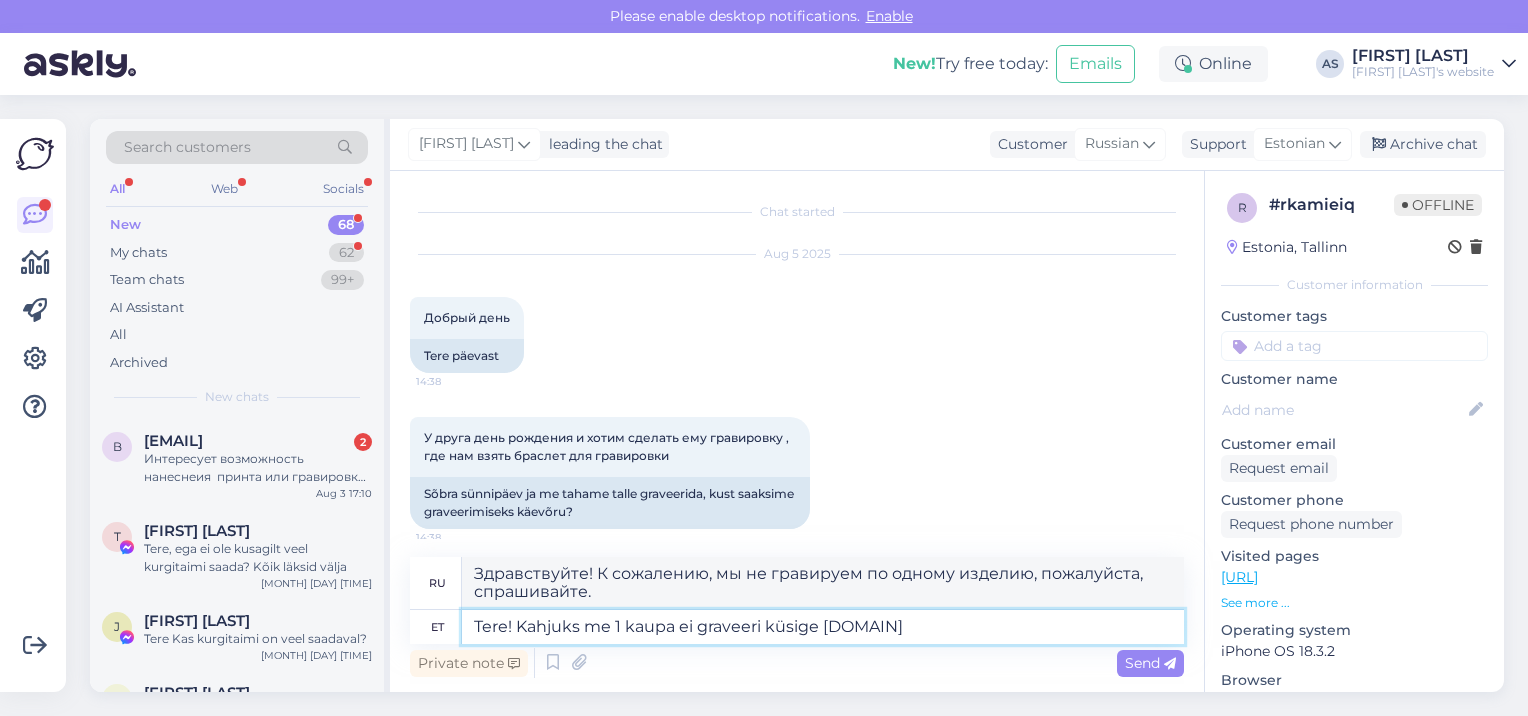 type on "Tere! Kahjuks me 1 kaupa ei graveeri küsige [DOMAIN]" 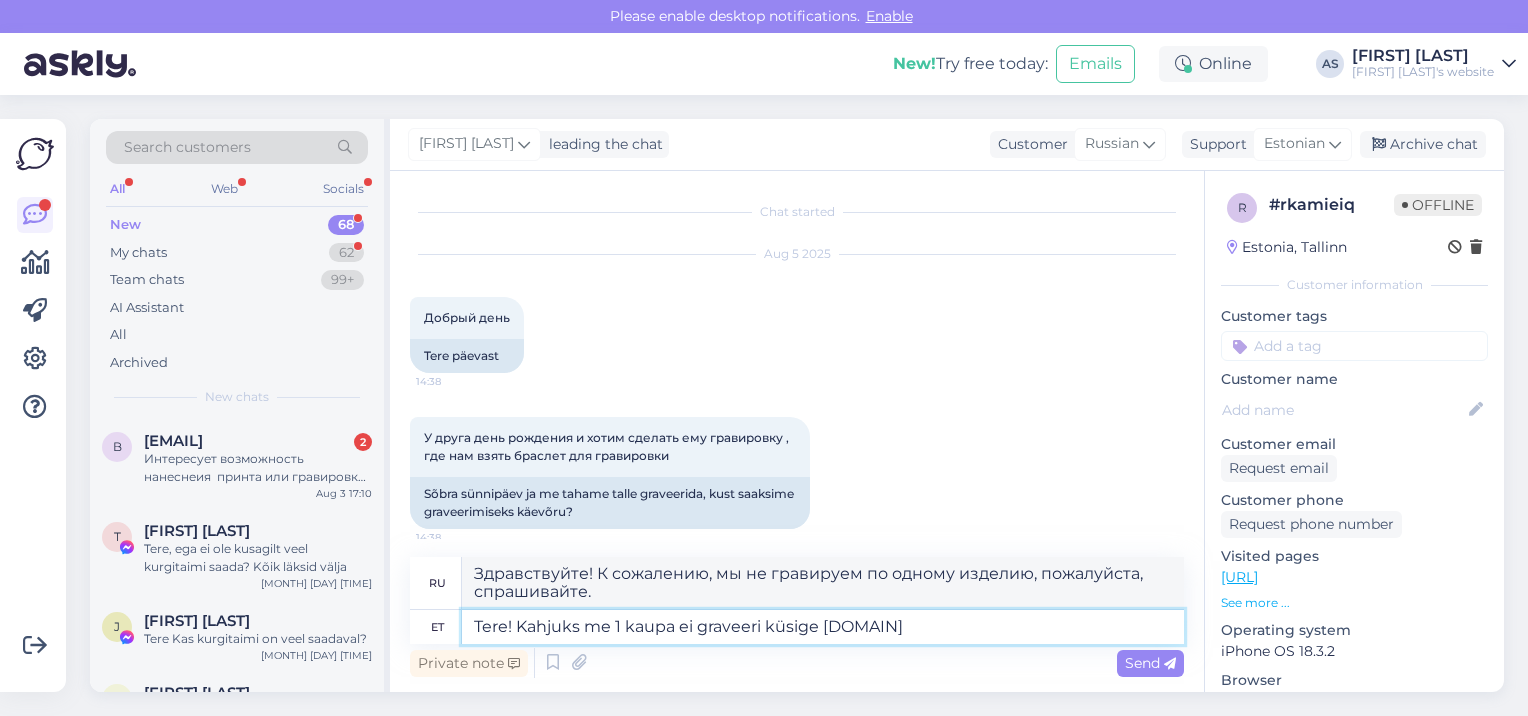 type on "Здравствуйте! К сожалению, мы не гравируем по одному экземпляру. Спросите [DOMAIN]" 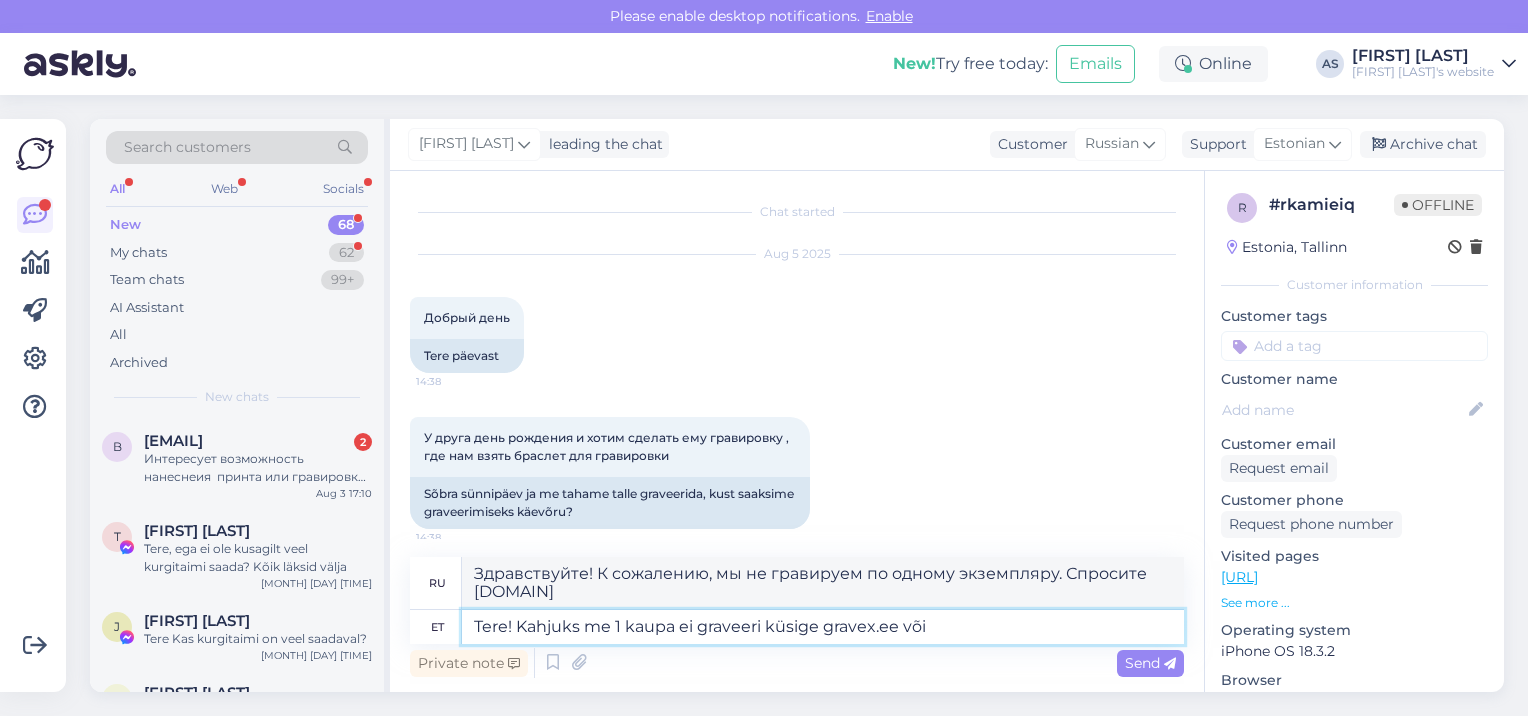 type on "Tere! Kahjuks me 1 kaupa ei graveeri küsige gravex.ee või" 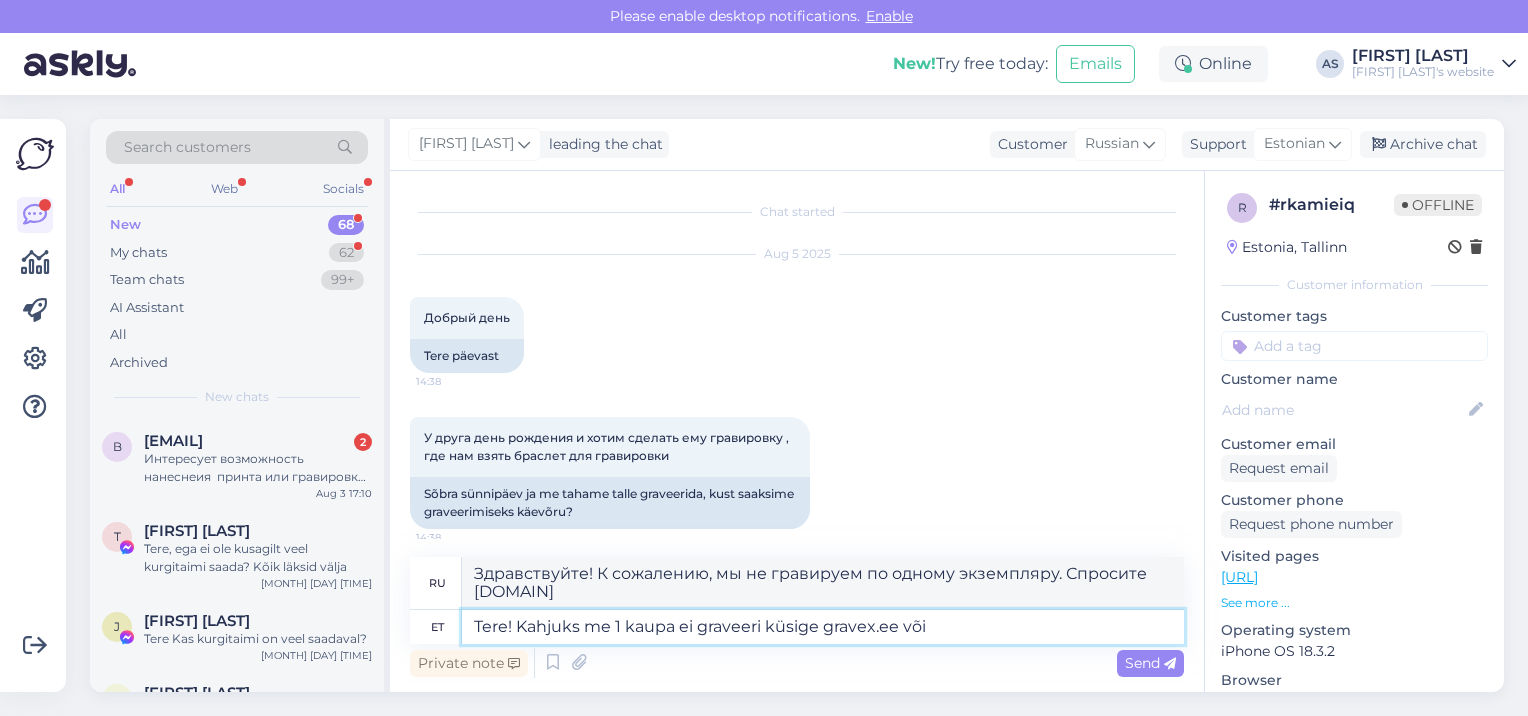 type on "Здравствуйте! К сожалению, мы не гравируем по одному предмету. Спросите [DOMAIN] või" 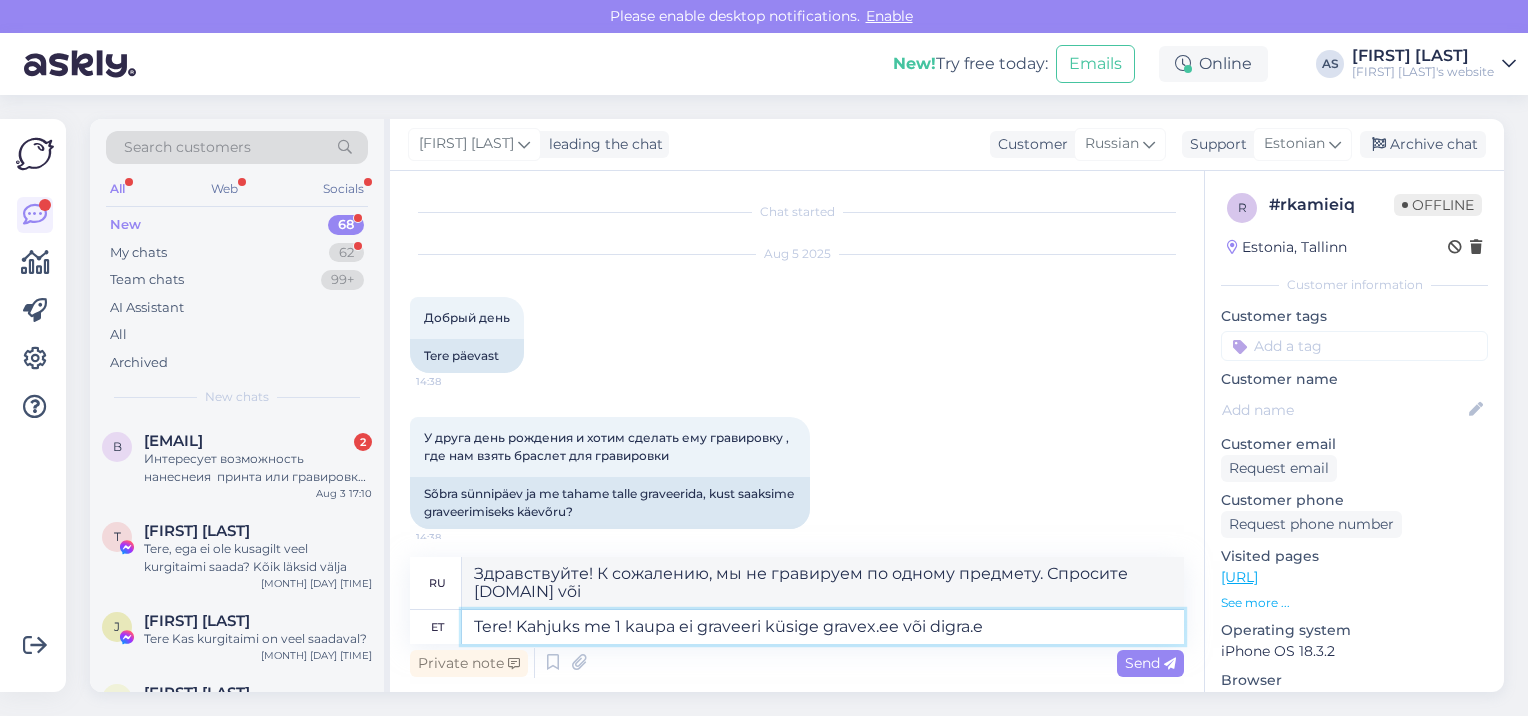 type on "Tere! Kahjuks me 1 kaupa ei graveeri küsige gravex.ee või digra.ee" 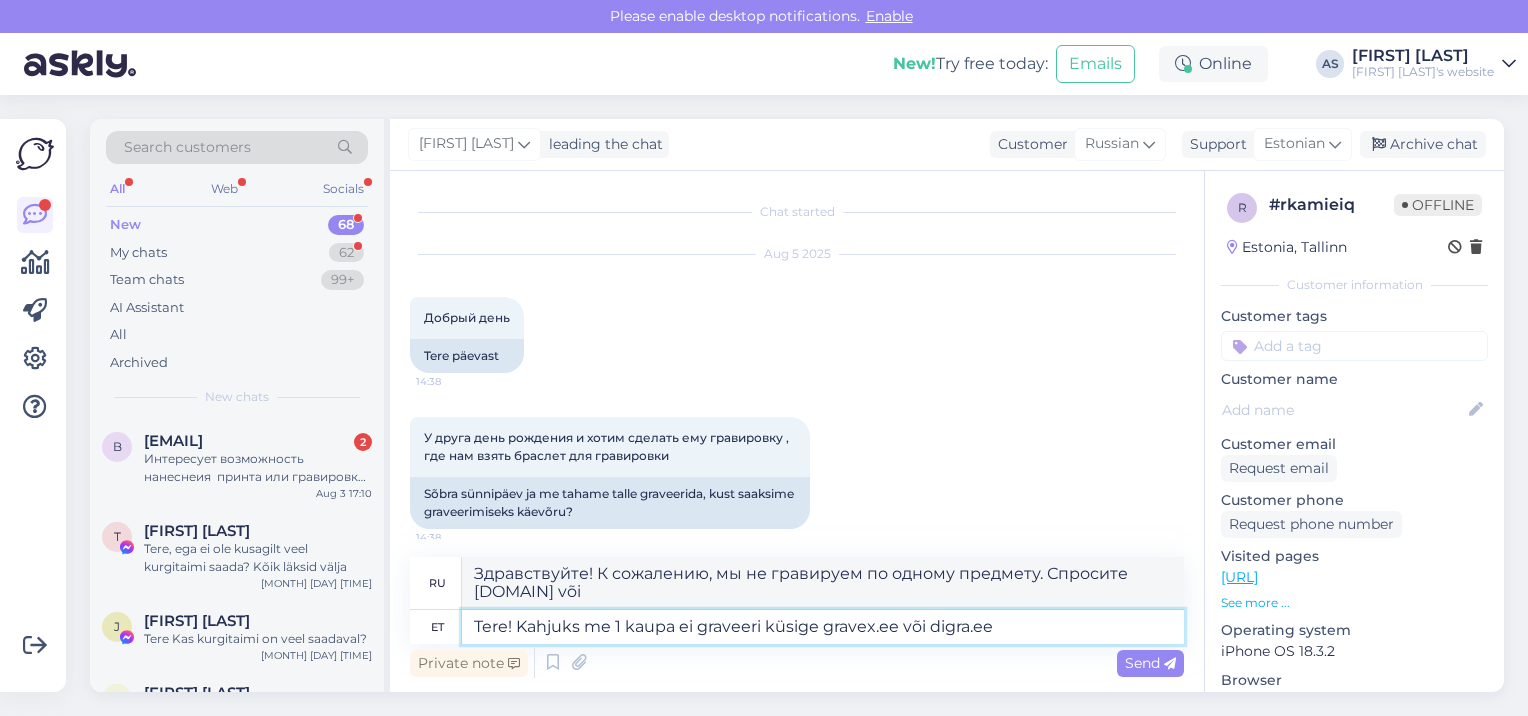 type on "Здравствуйте! К сожалению, мы не гравируем по одному предмету. Спрашивайте на [DOMAIN] или [DOMAIN]" 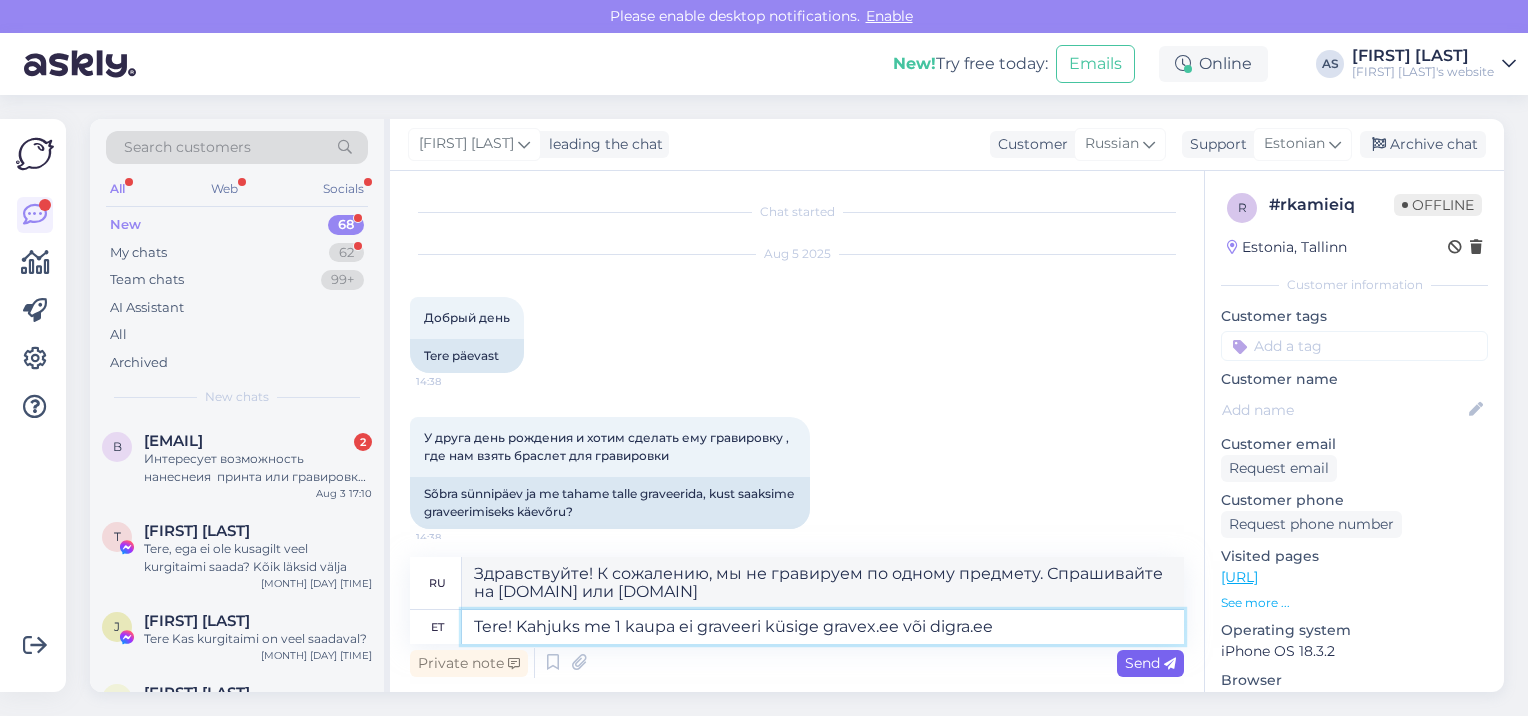 type on "Tere! Kahjuks me 1 kaupa ei graveeri küsige gravex.ee või digra.ee" 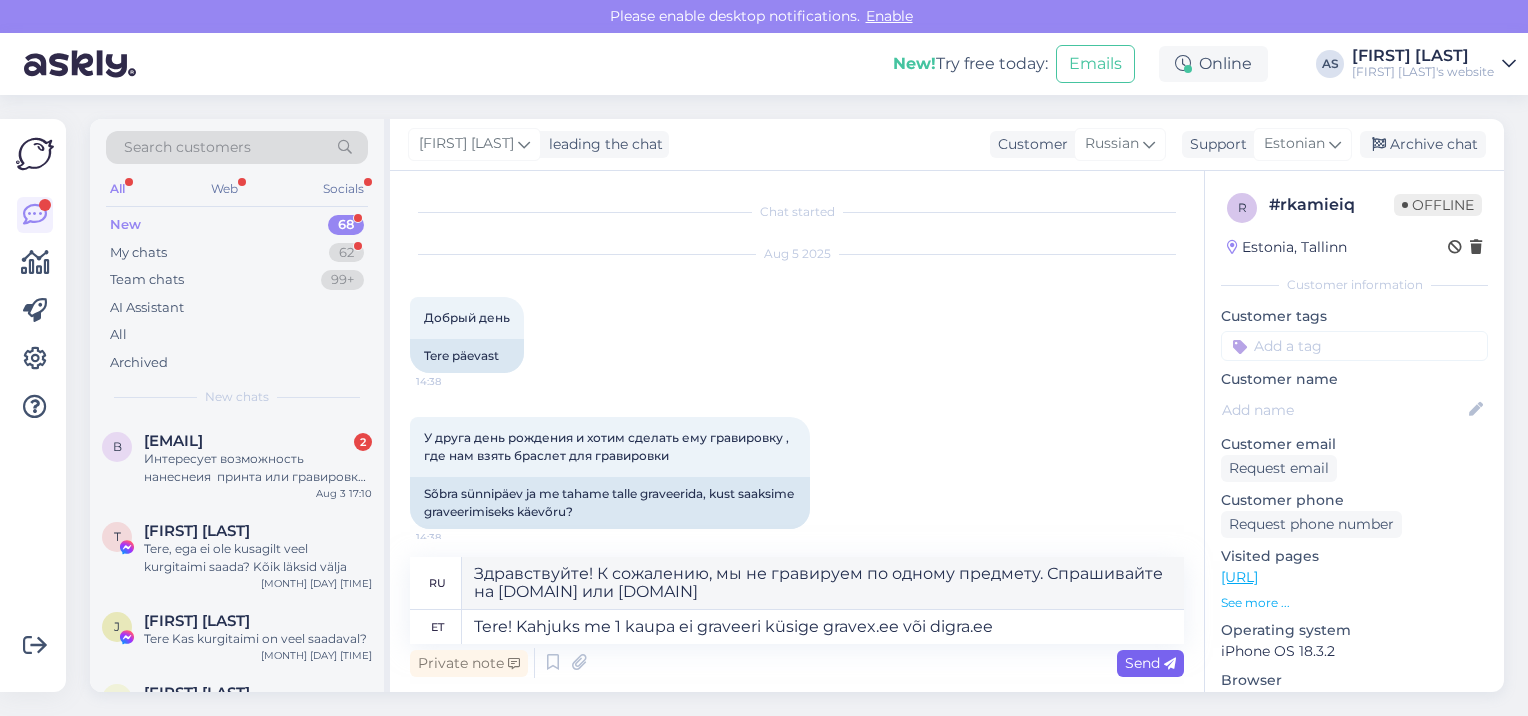 click on "Send" at bounding box center [1150, 663] 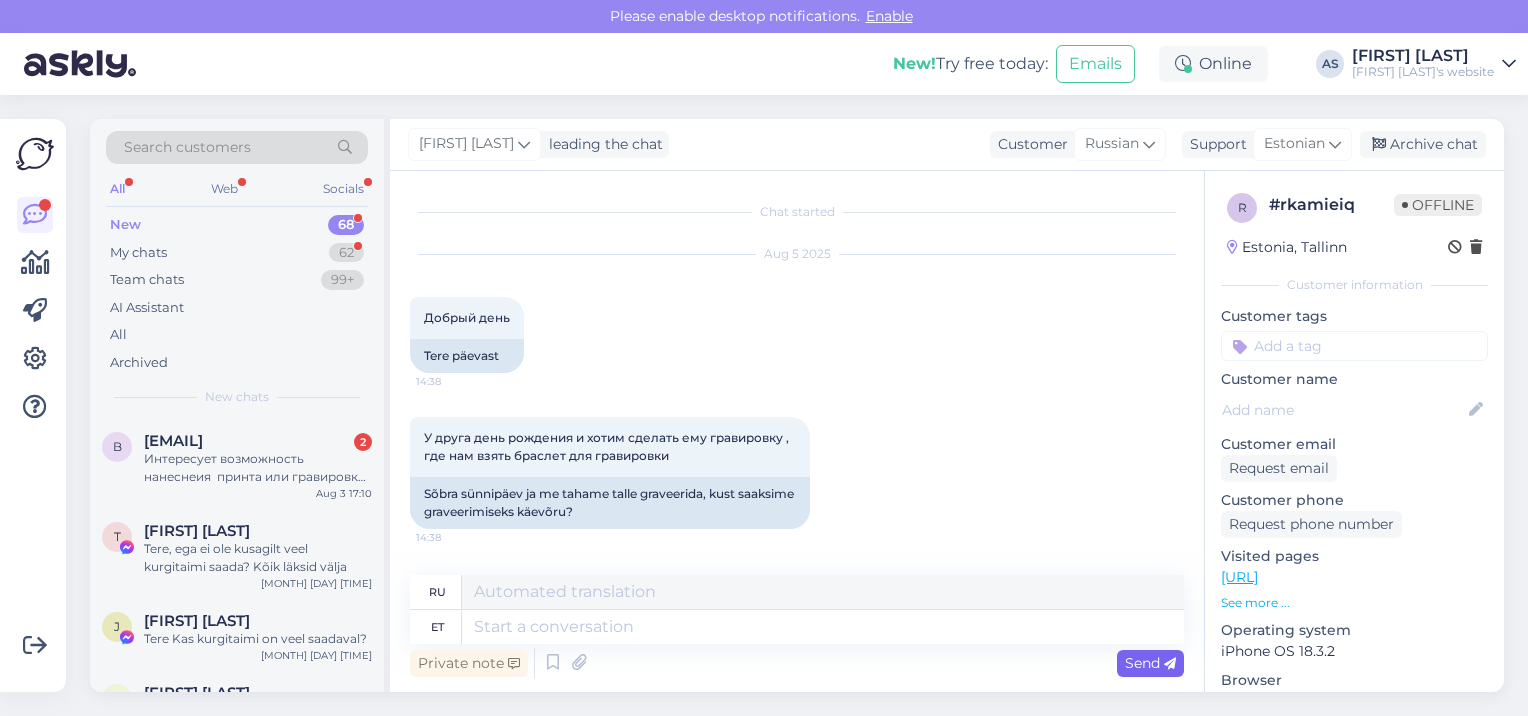 scroll, scrollTop: 149, scrollLeft: 0, axis: vertical 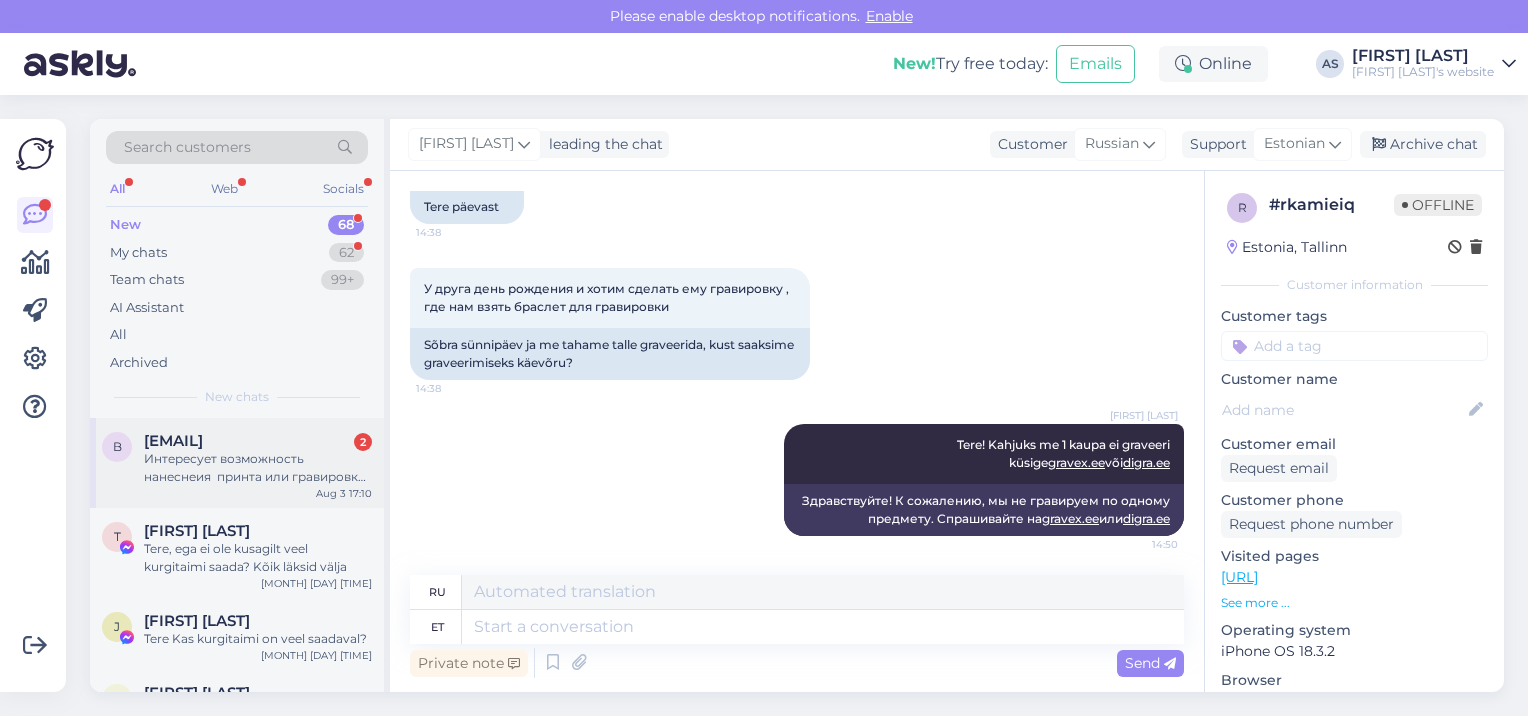 click on "Интересует возможность нанеснеия  принта или гравировки на пластике или стекле, также есть ли у вас возможность сделать значки металлические, тираж небольшой 20 шт" at bounding box center [258, 468] 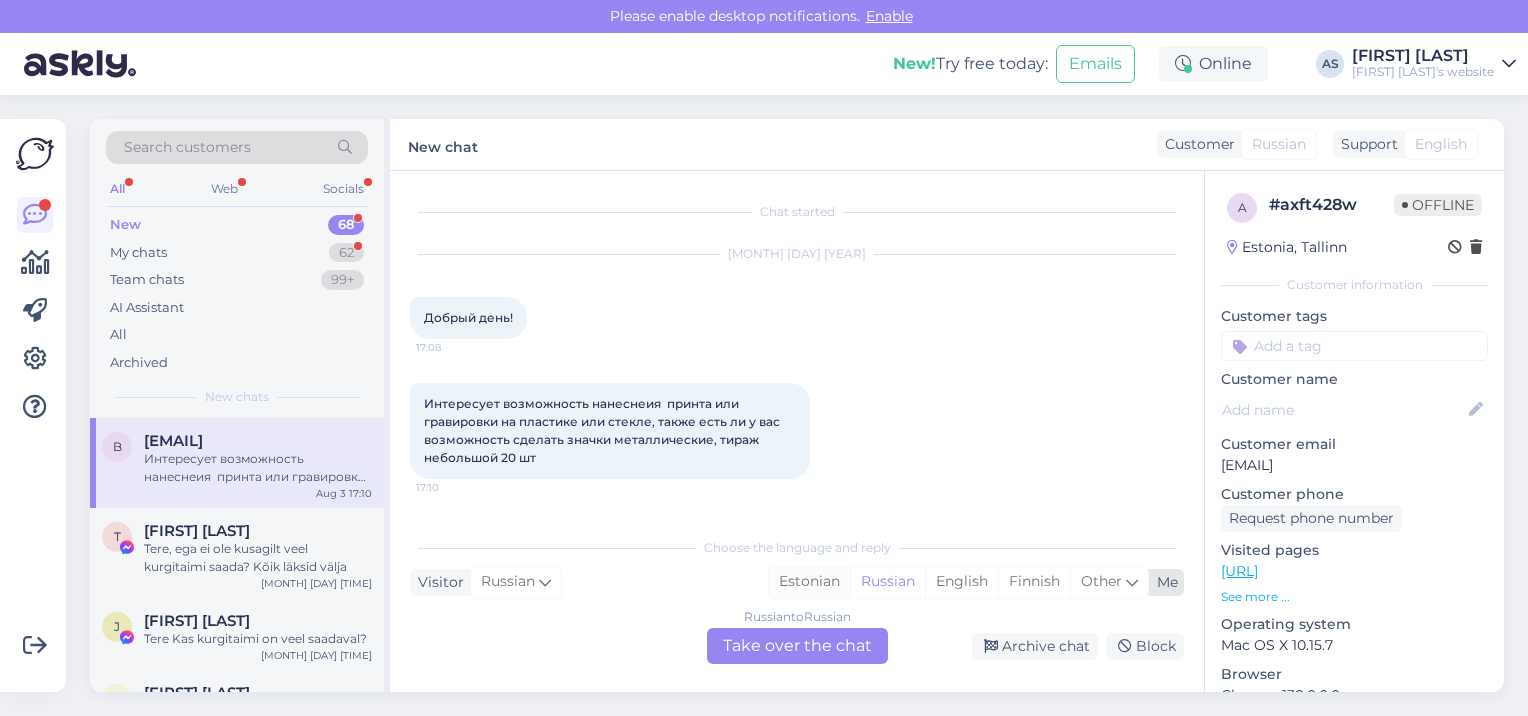 click on "Estonian" at bounding box center (809, 582) 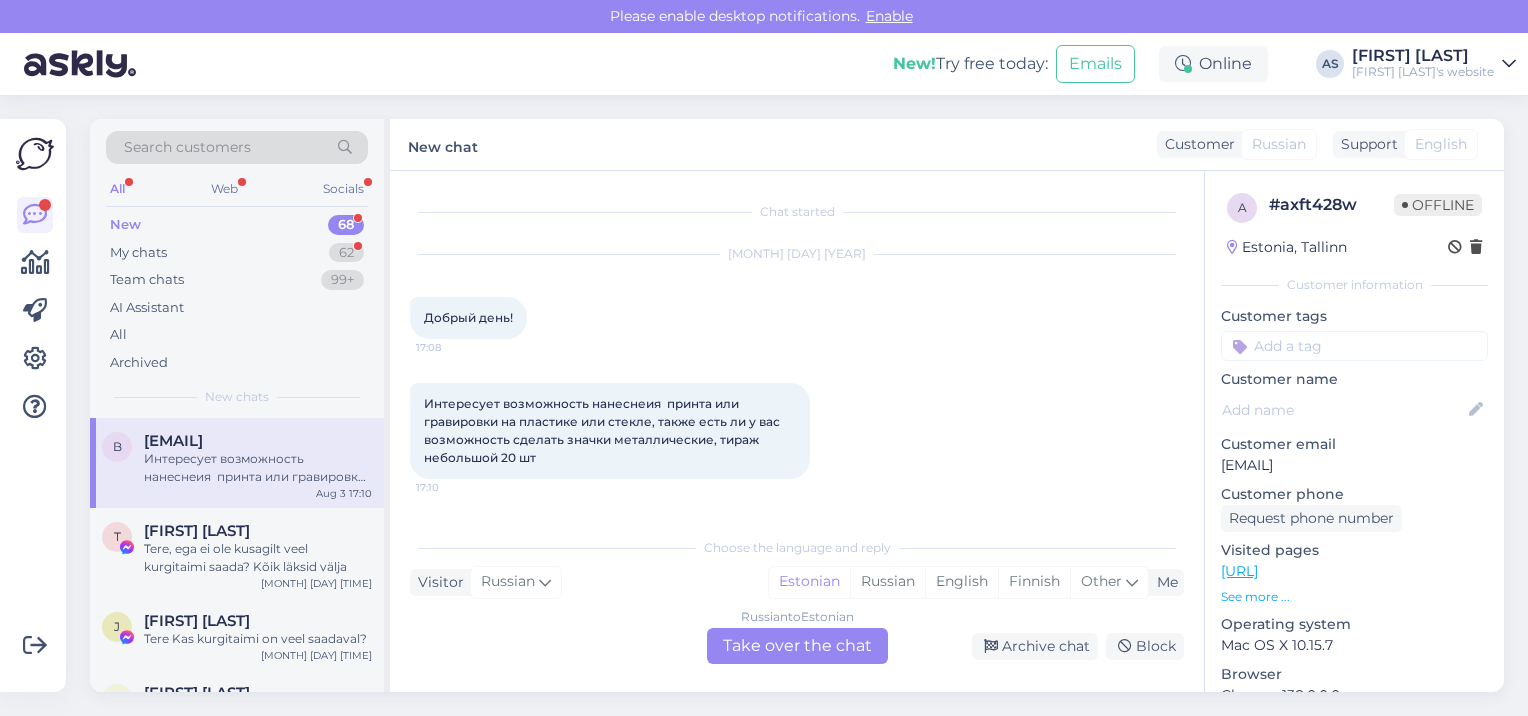 click on "Russian  to  Estonian Take over the chat" at bounding box center [797, 646] 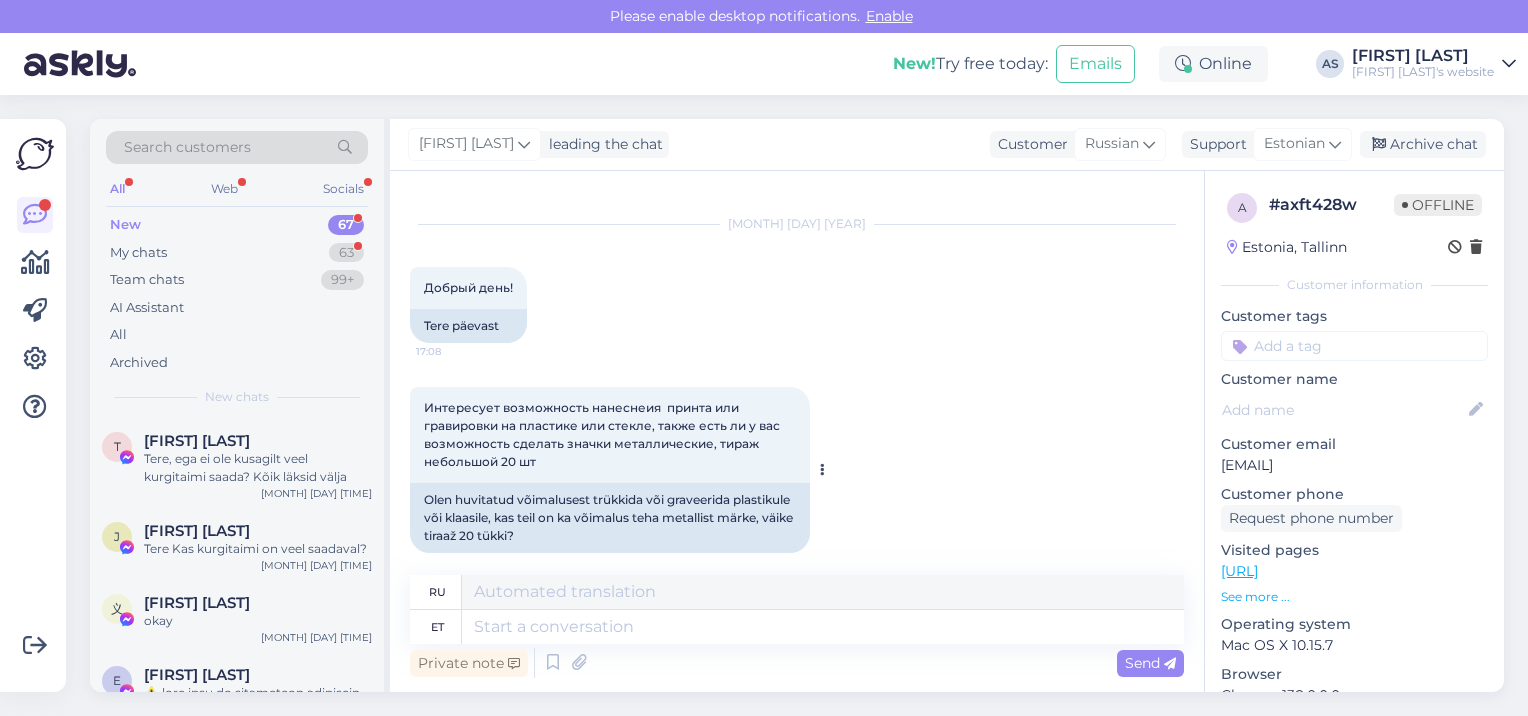 scroll, scrollTop: 47, scrollLeft: 0, axis: vertical 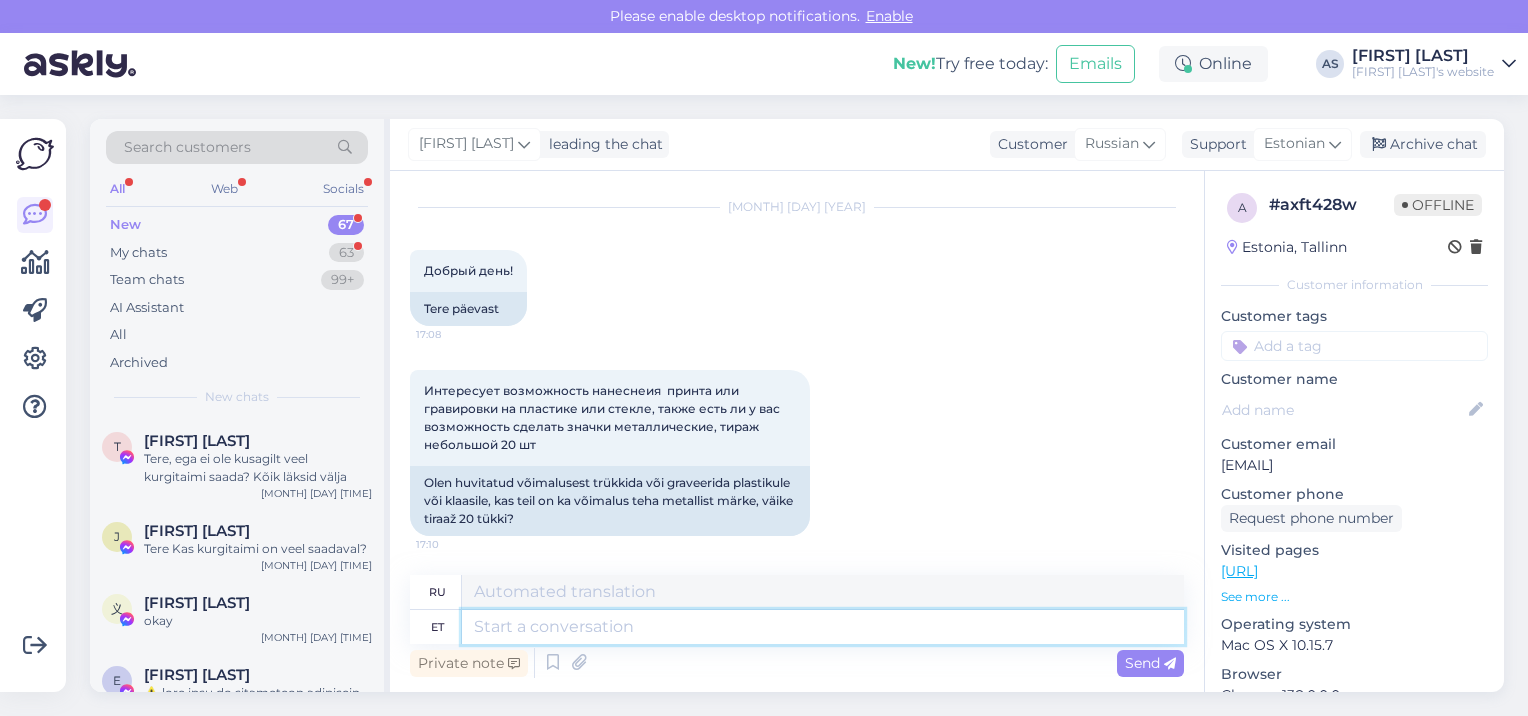 click at bounding box center [823, 627] 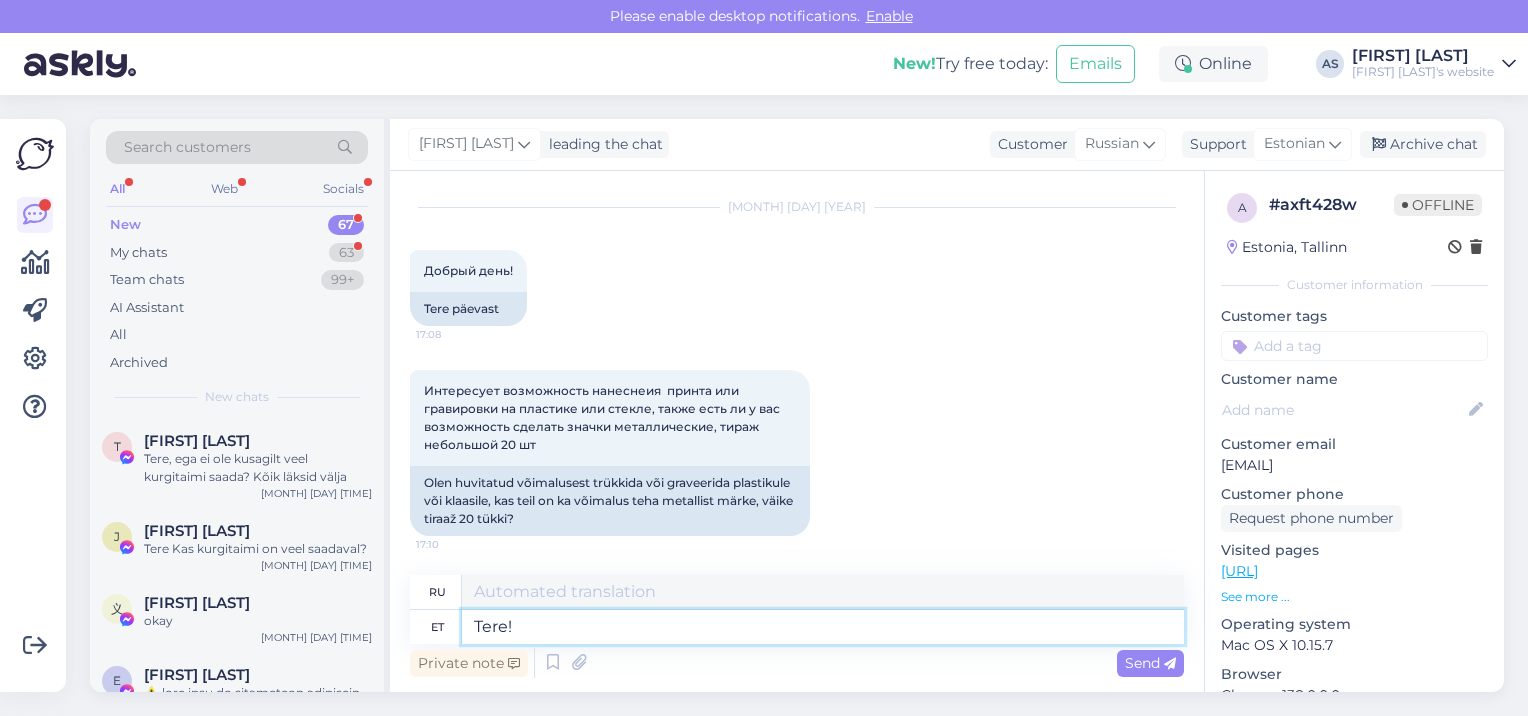 type on "Tere!" 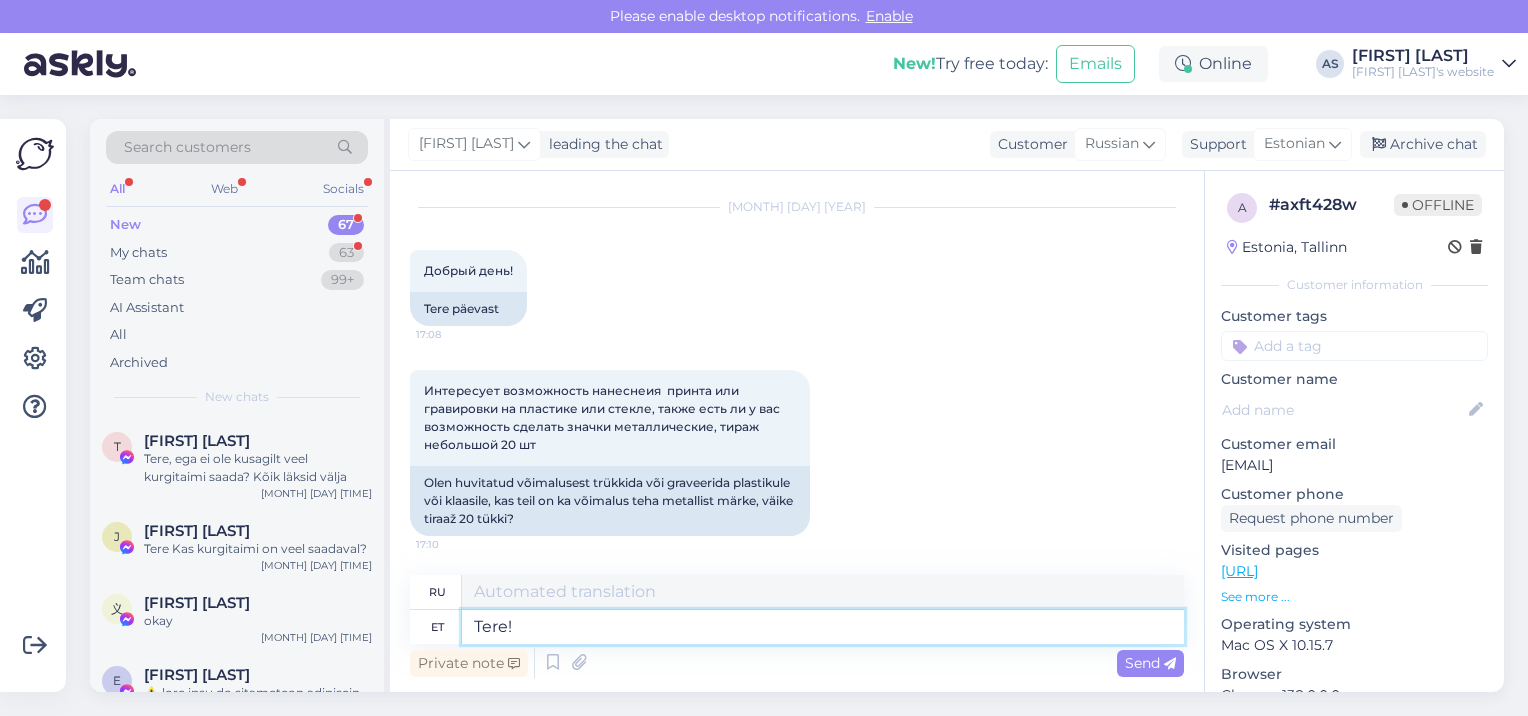 type on "Привет!" 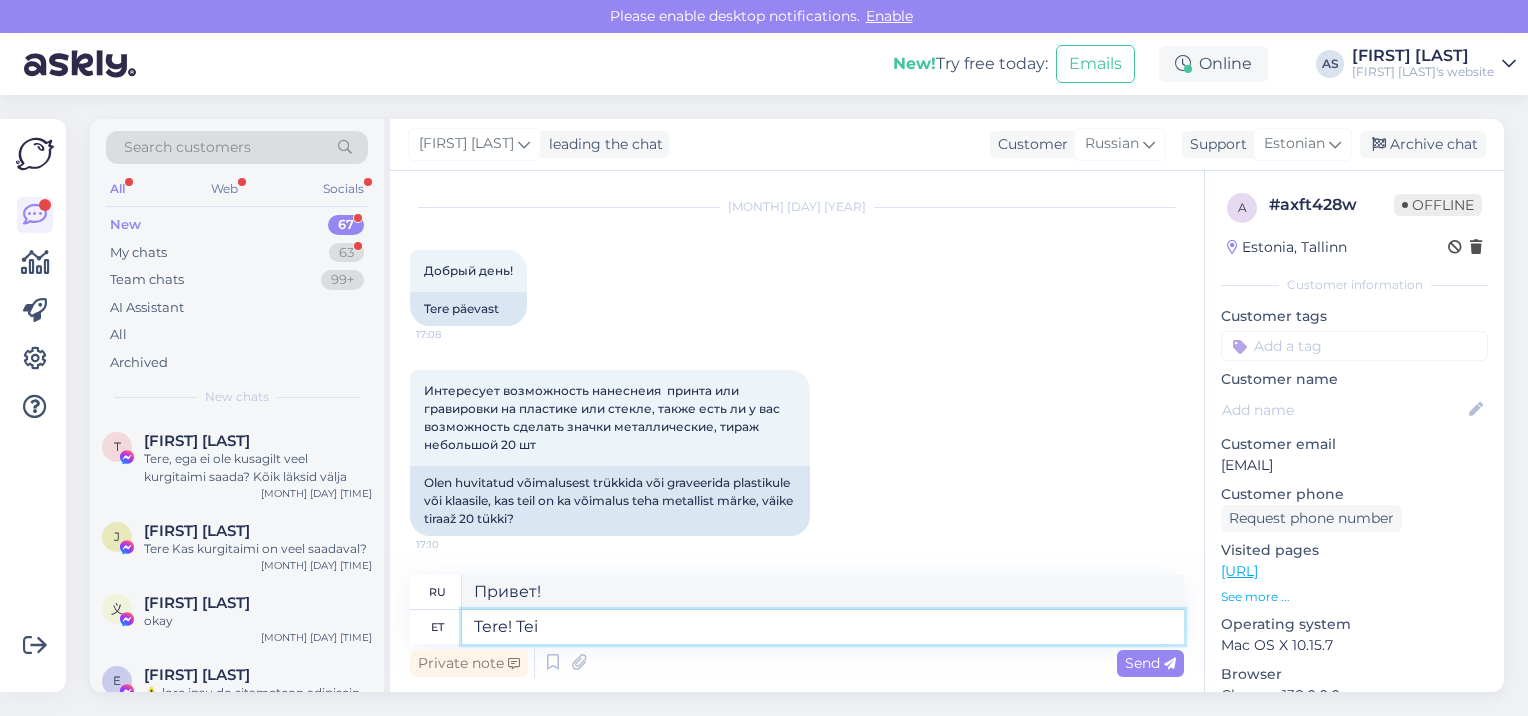 type on "Tere! Teie" 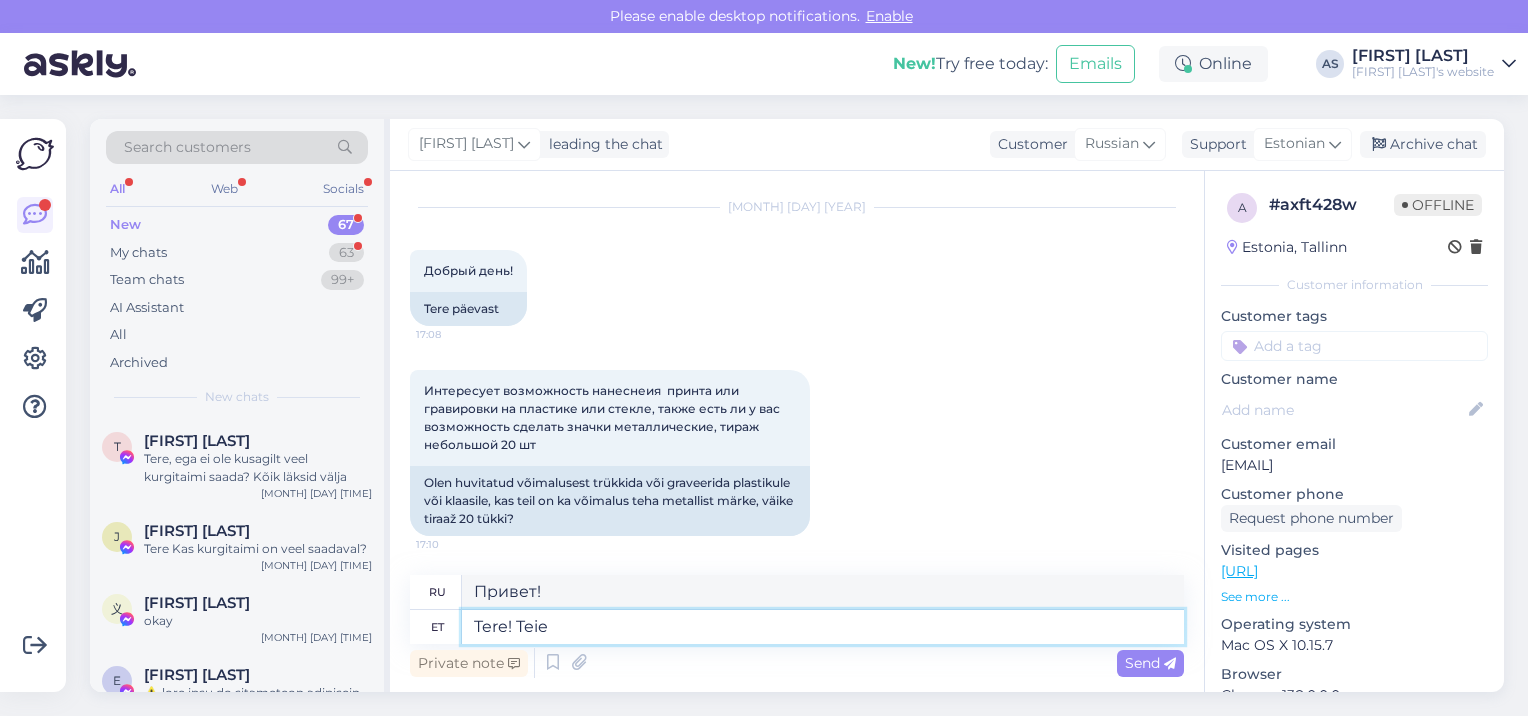 type on "Привет! Ты" 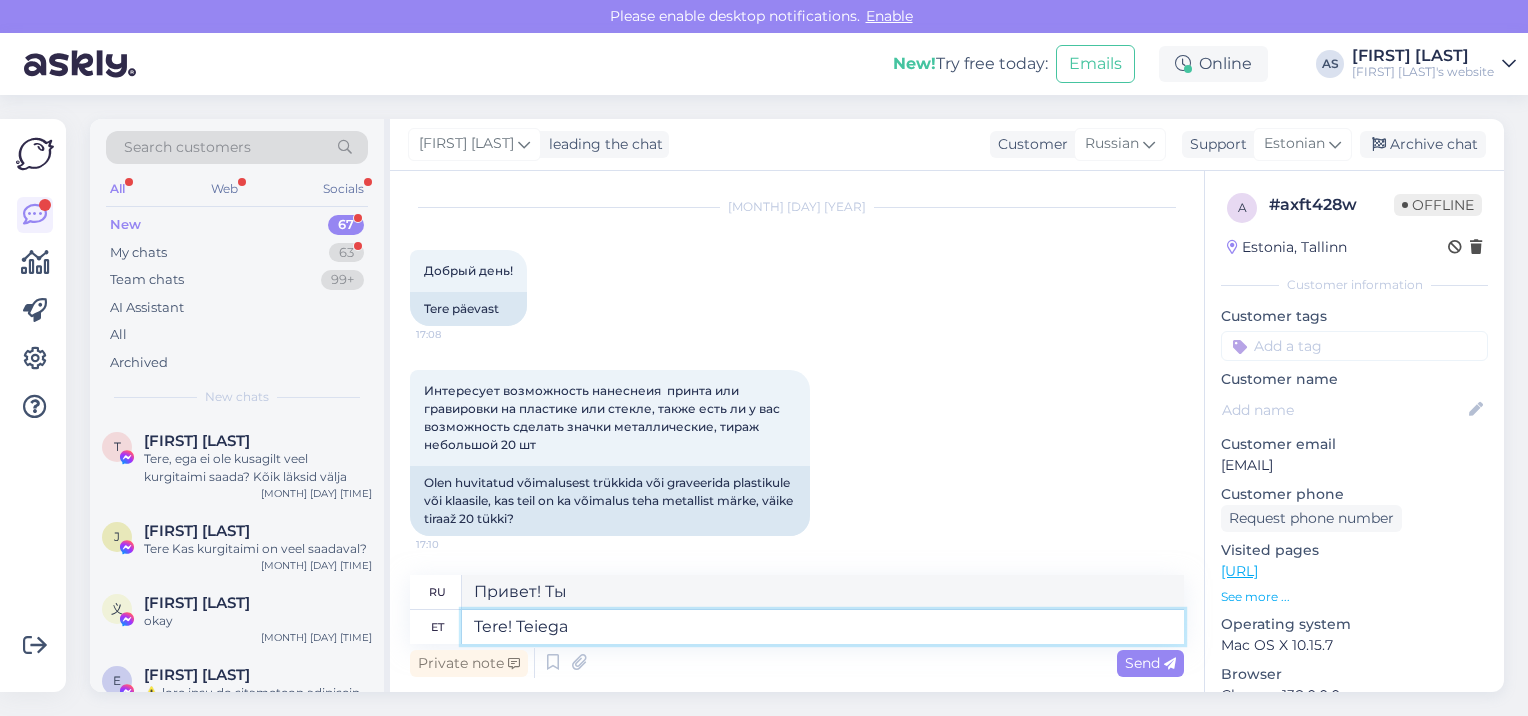 type on "Tere! Teiega" 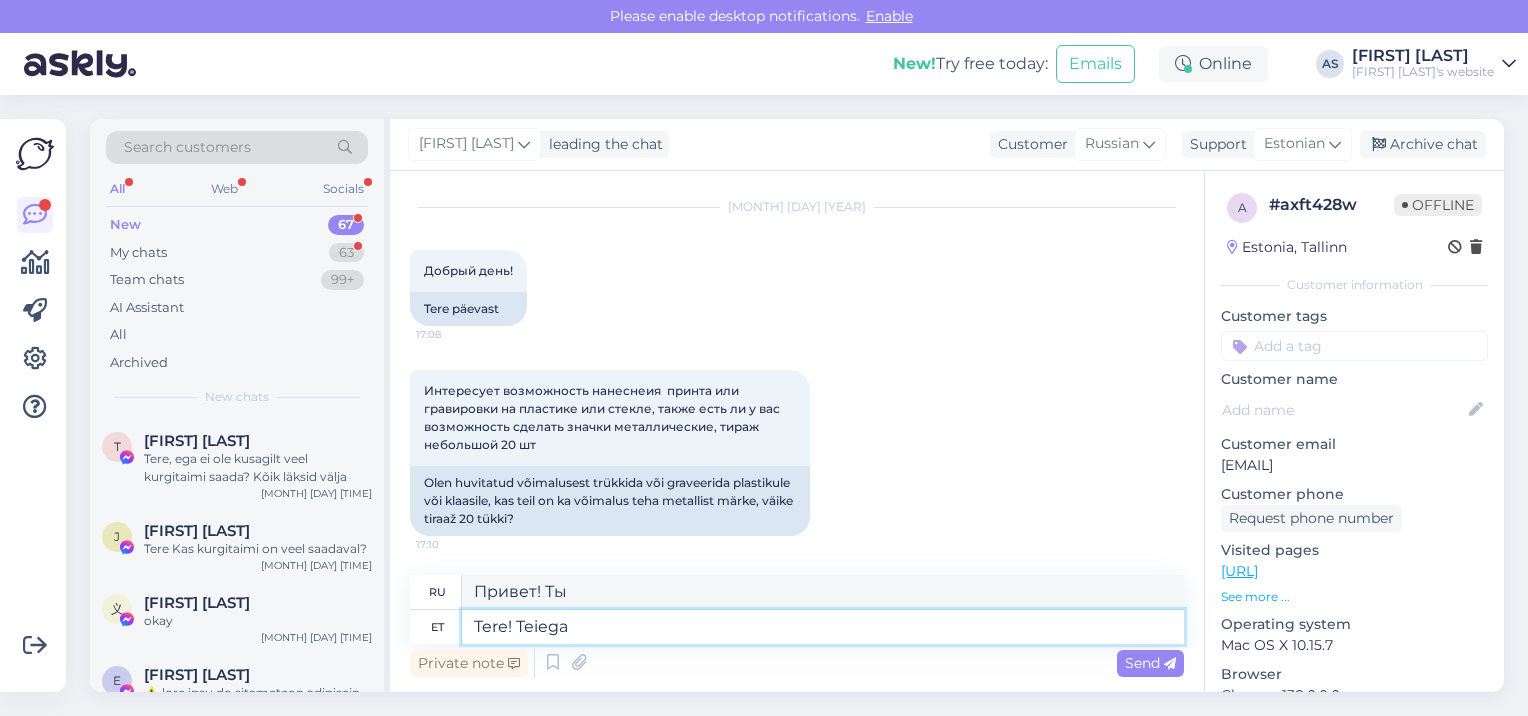 type on "Привет! С тобой" 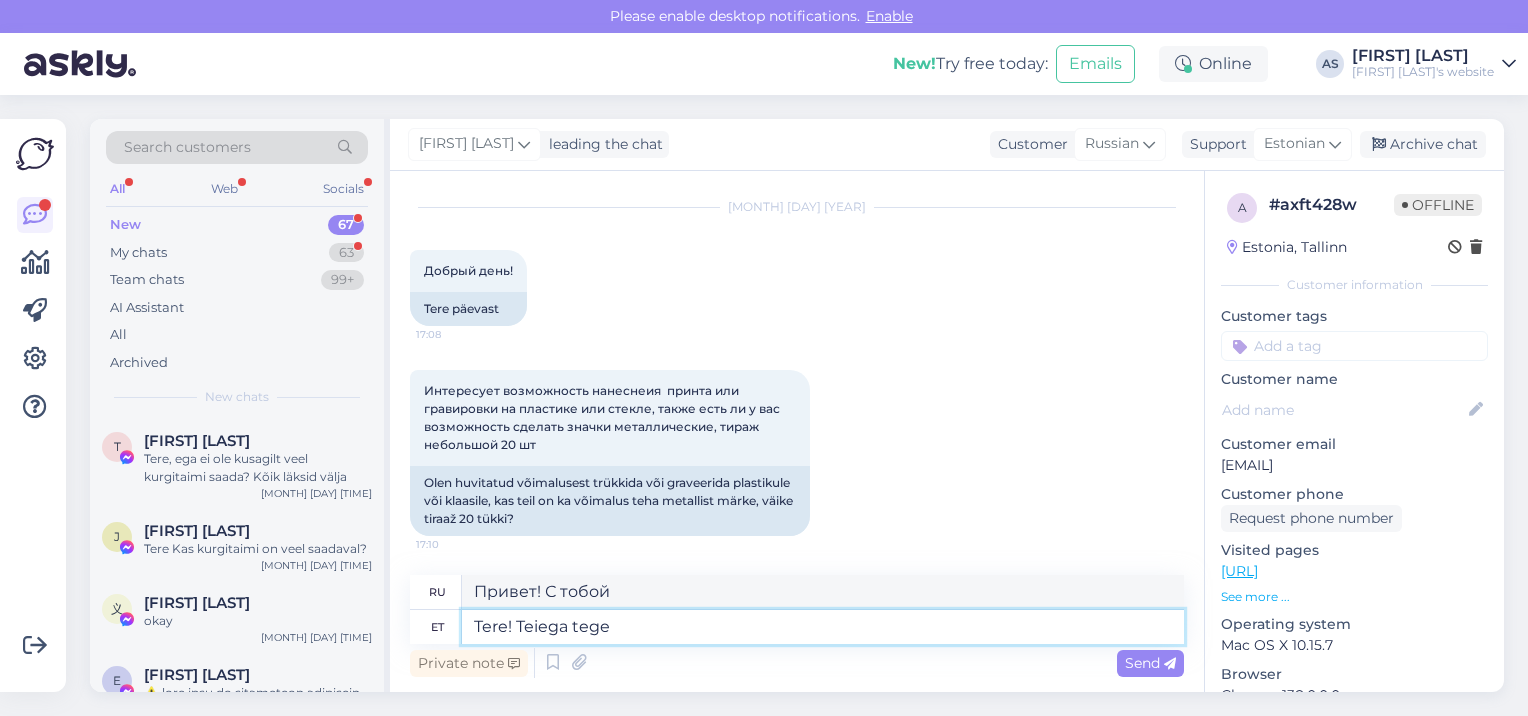 type on "Tere! Teiega teg" 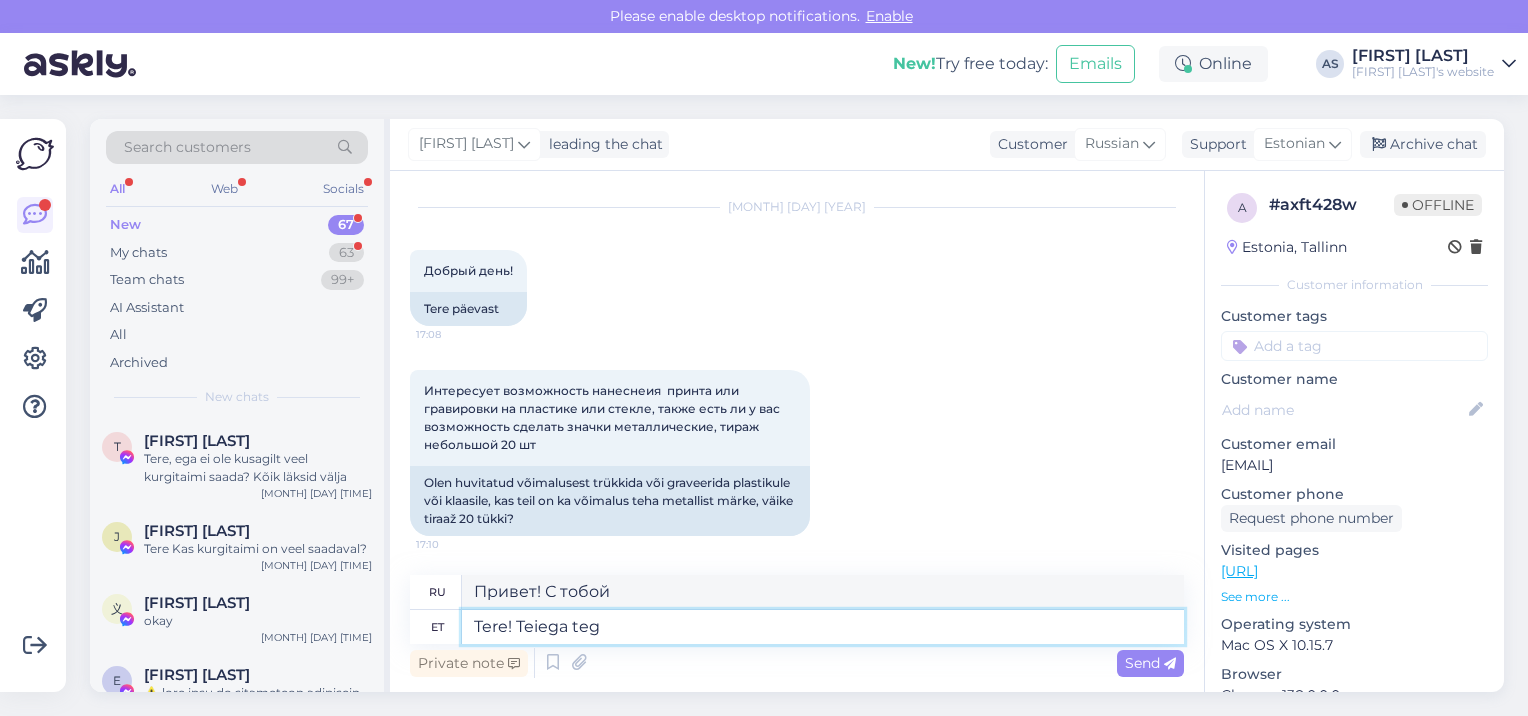 type on "Привет! С тобой разберусь." 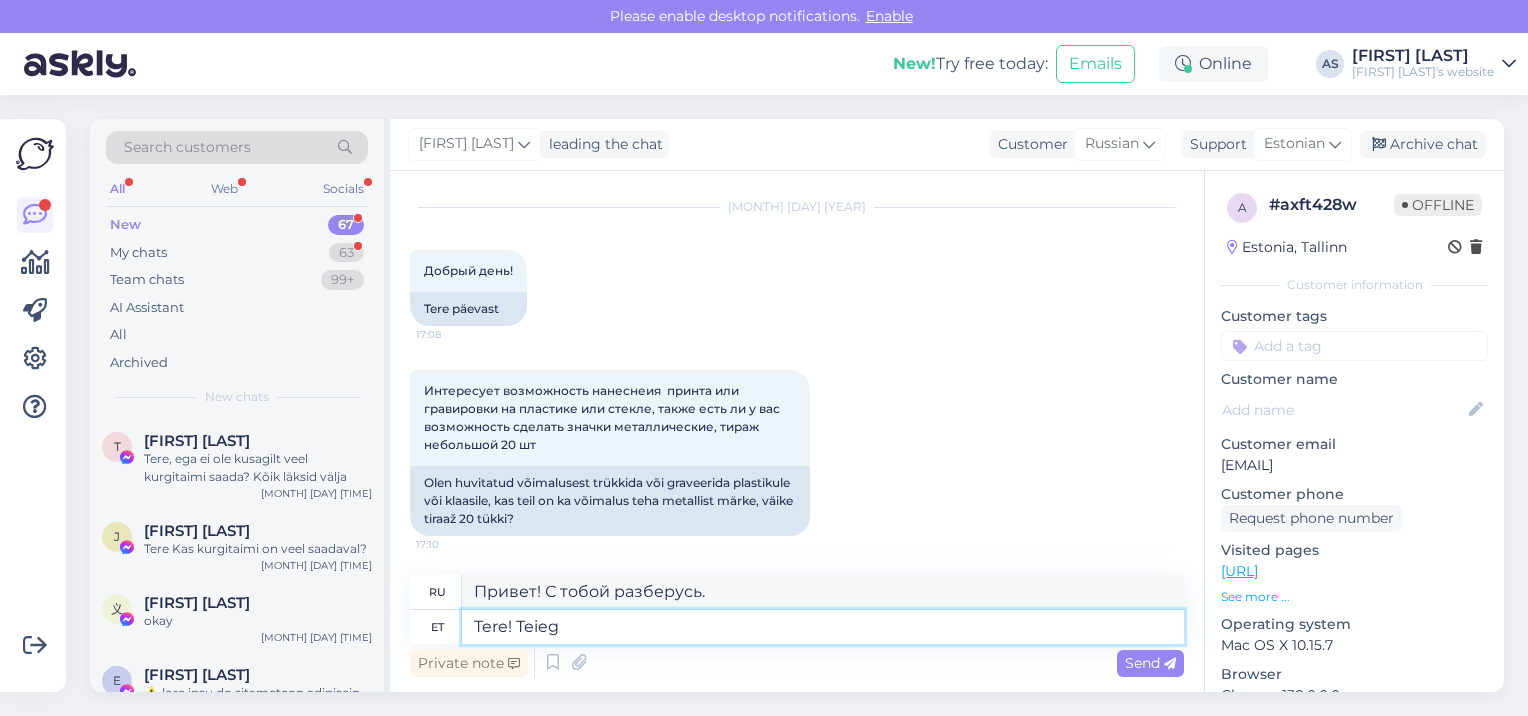 type on "Tere! Teie" 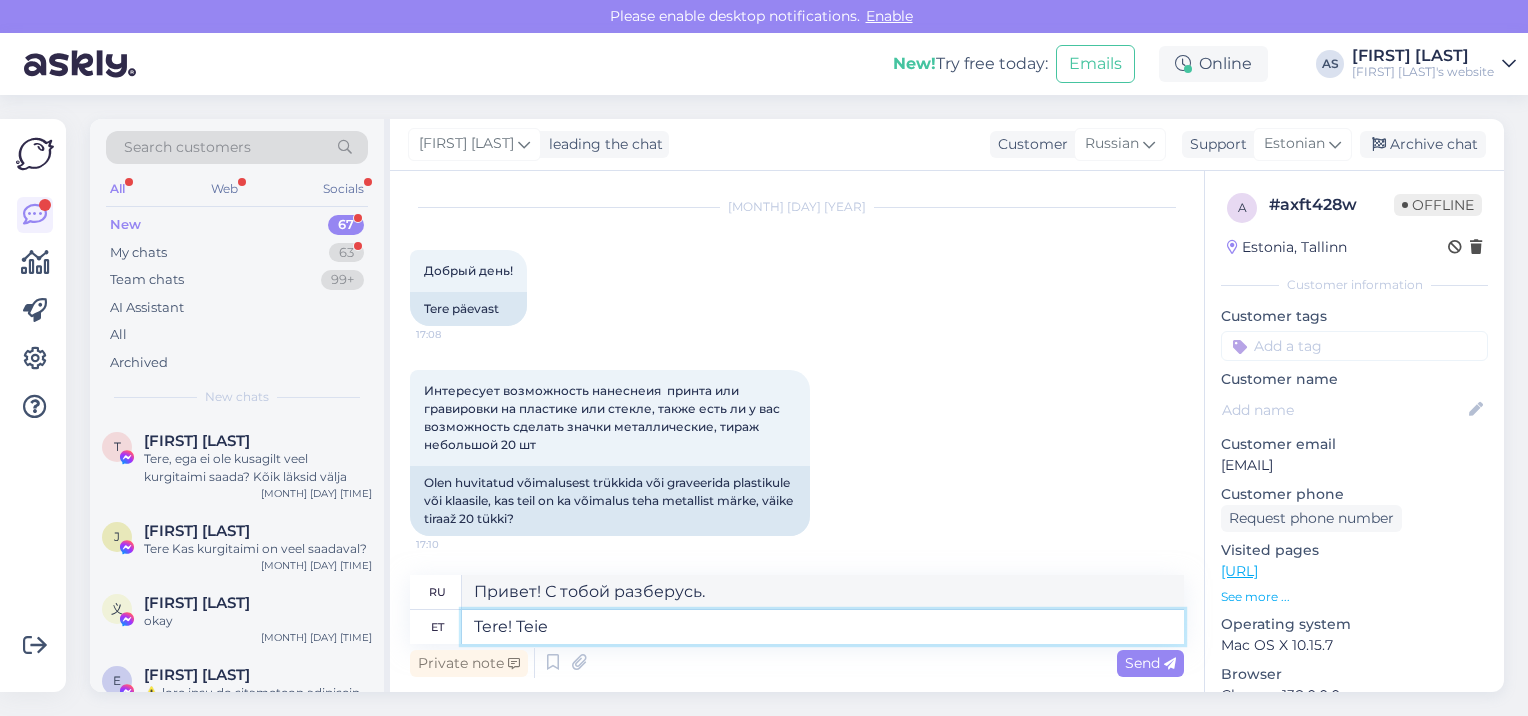 type on "Привет! С тобой" 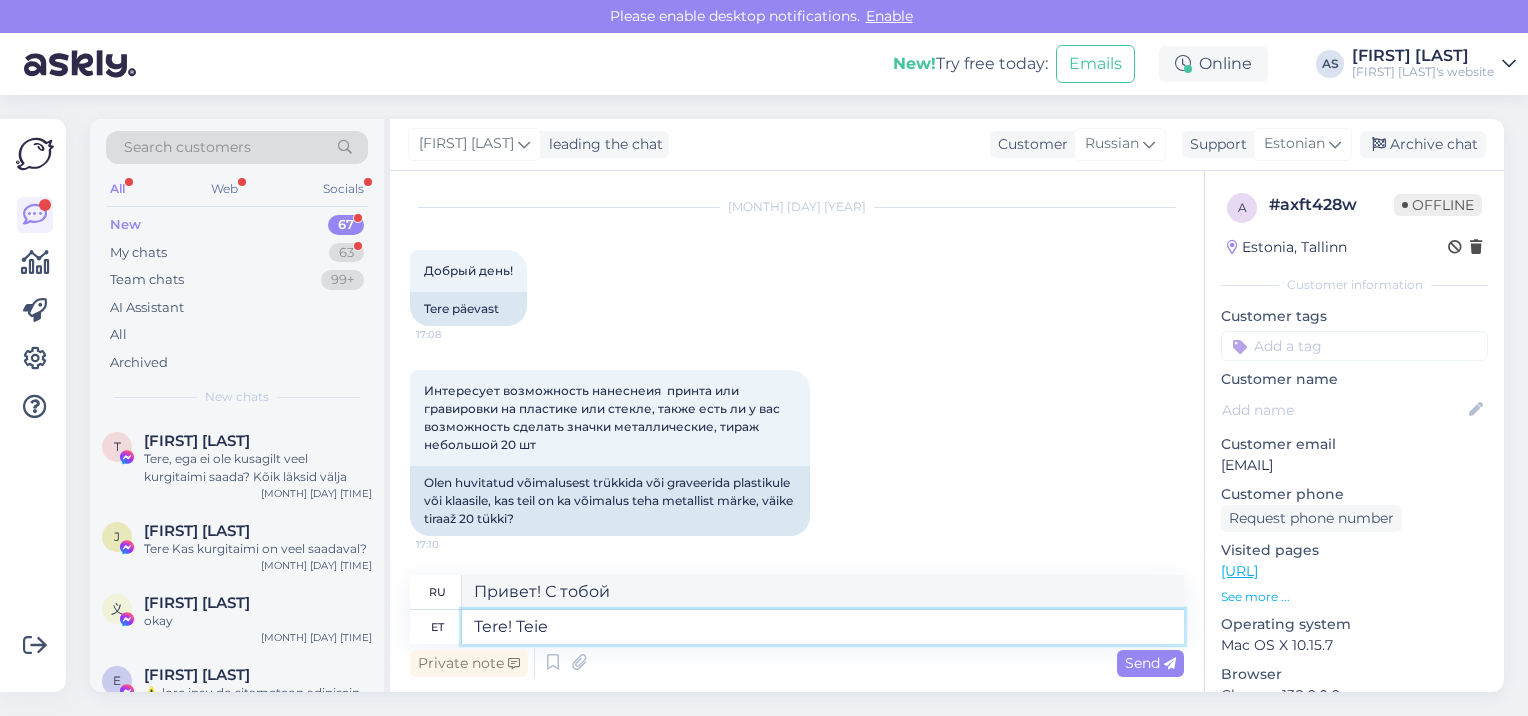 type on "Tere! Teiel" 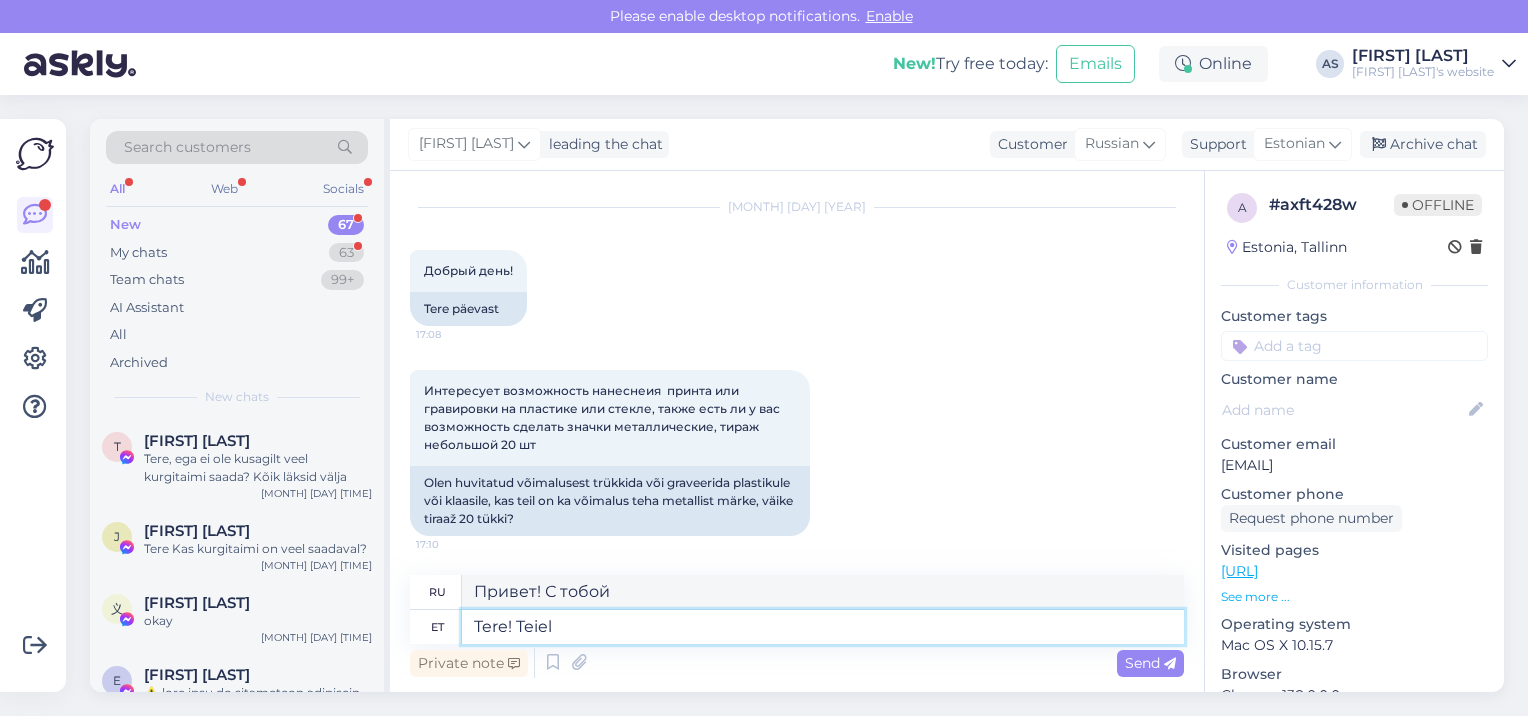 type on "Привет! Ты" 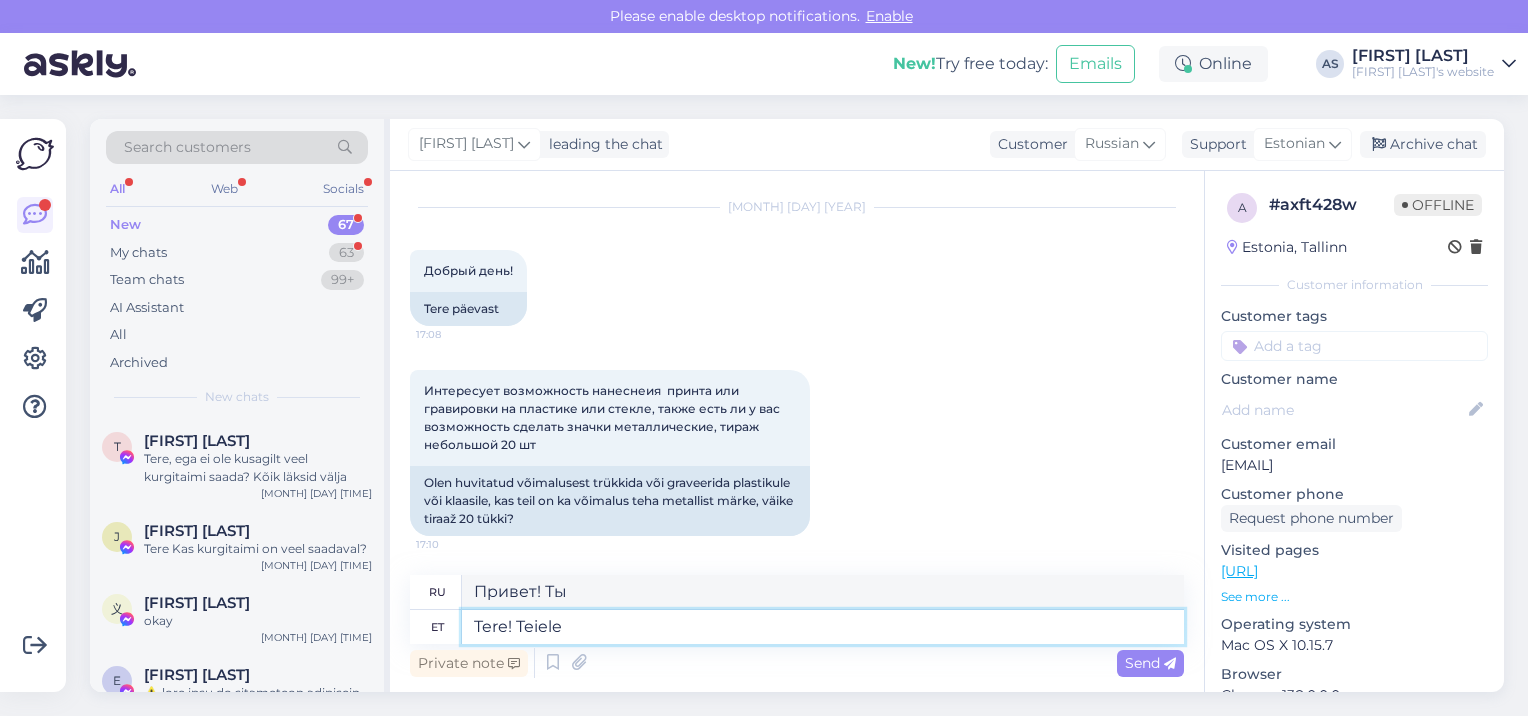 type on "Tere! Teiele" 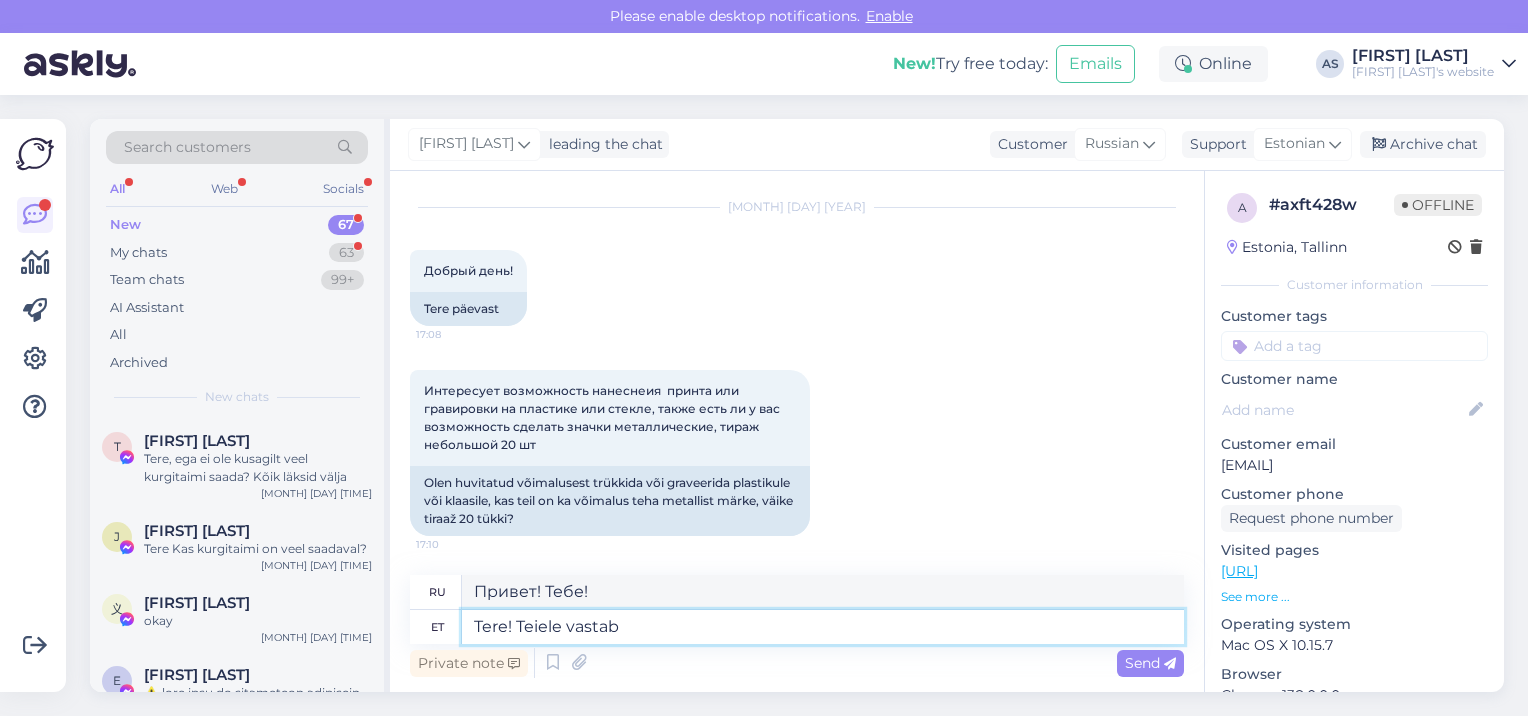 type on "Tere! Teiele vastab" 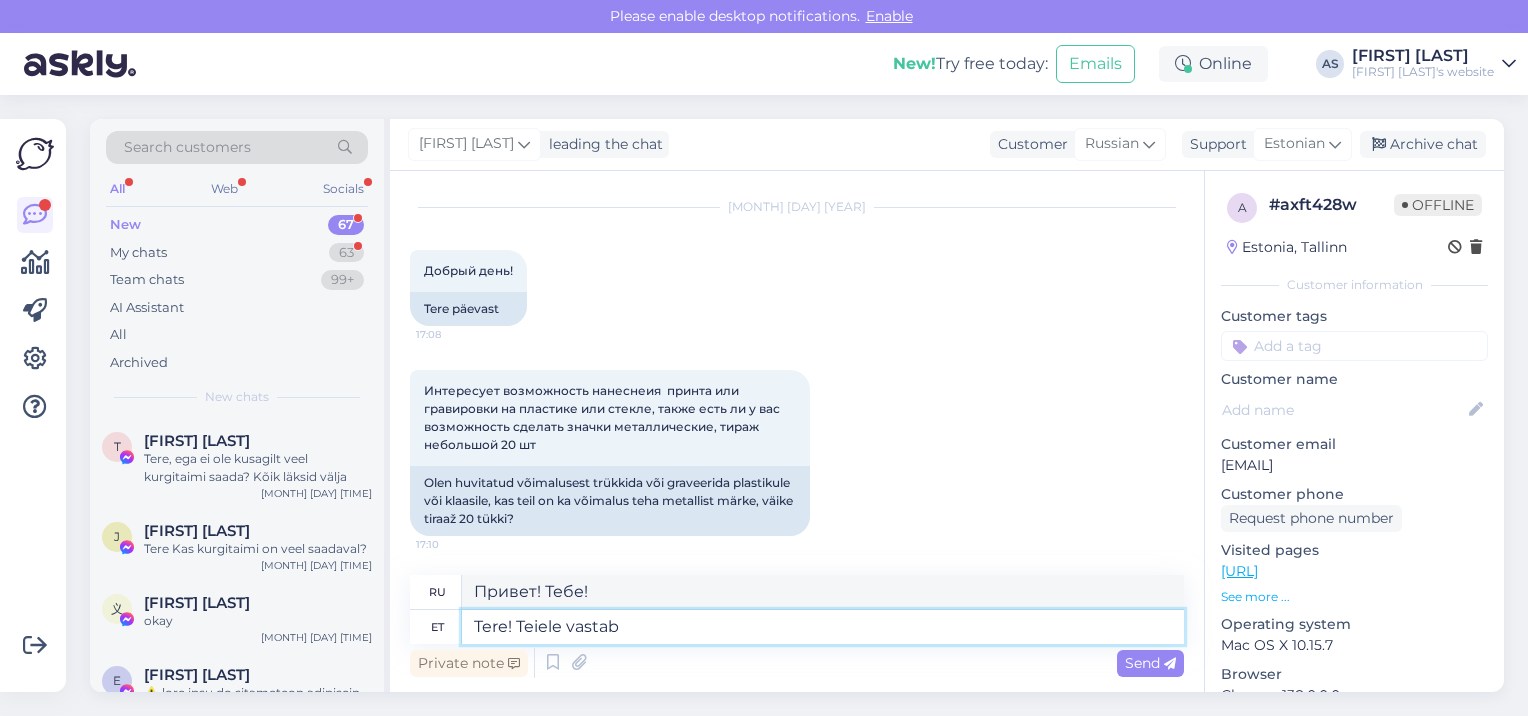 type on "Здравствуйте! Искренне Ваш." 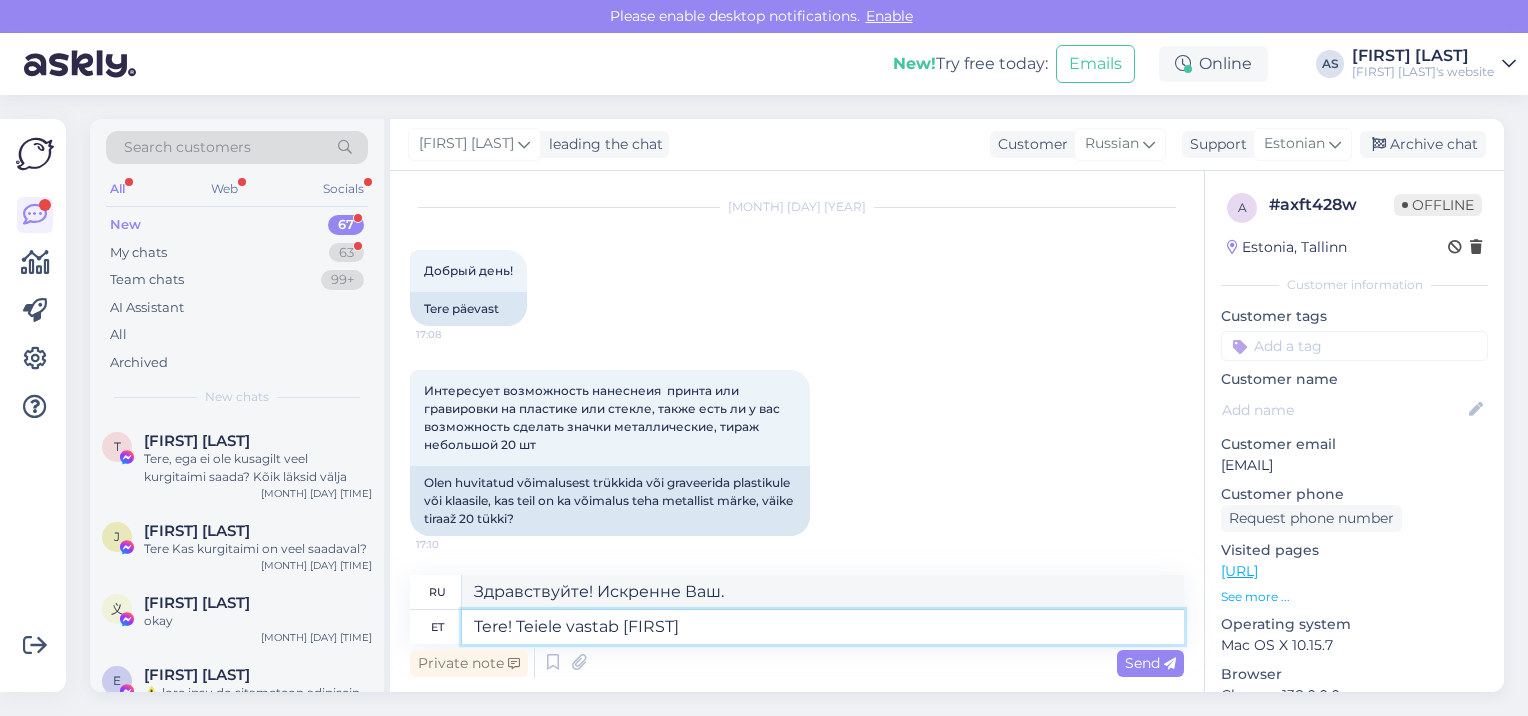 type on "Tere! Teiele vastab [FIRST] [LAST]" 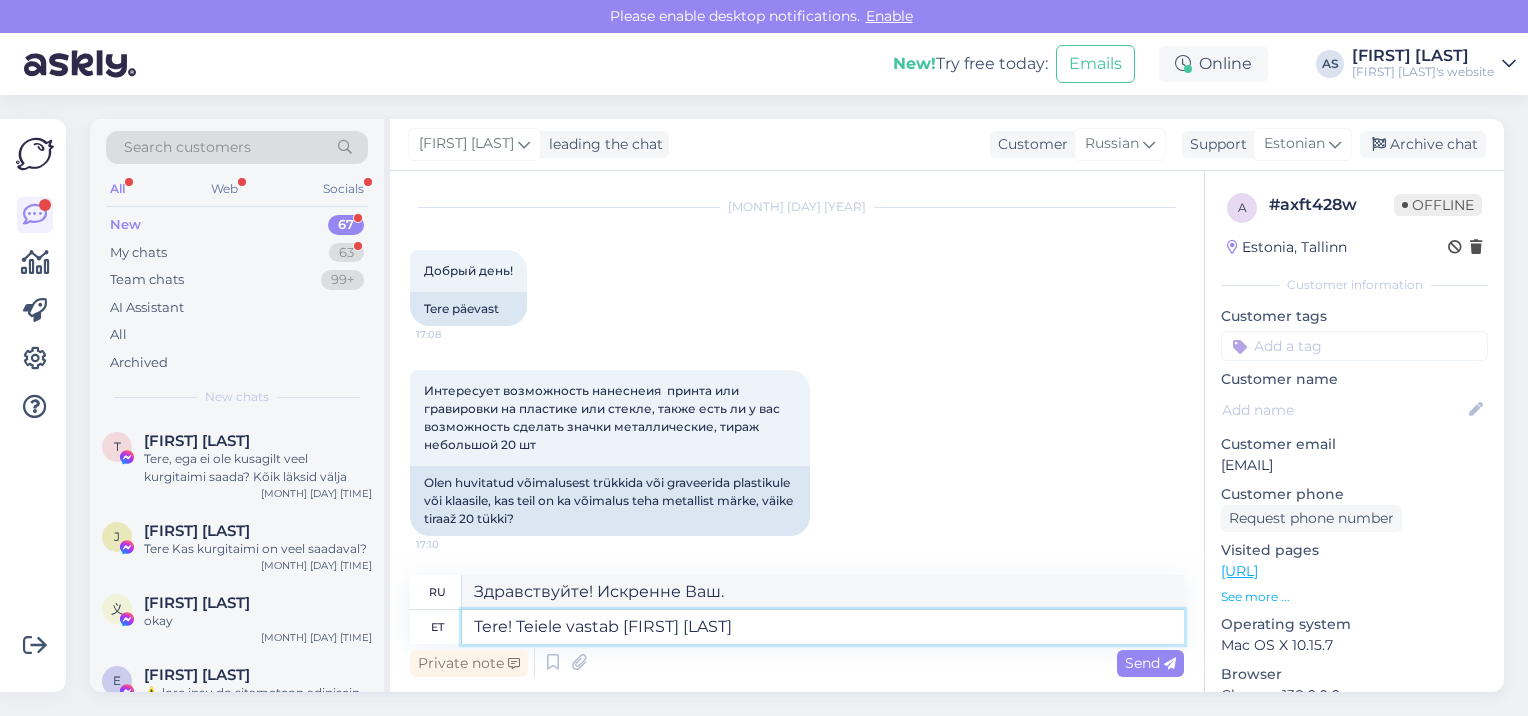type on "Здравствуйте! [FIRST] вам ответит." 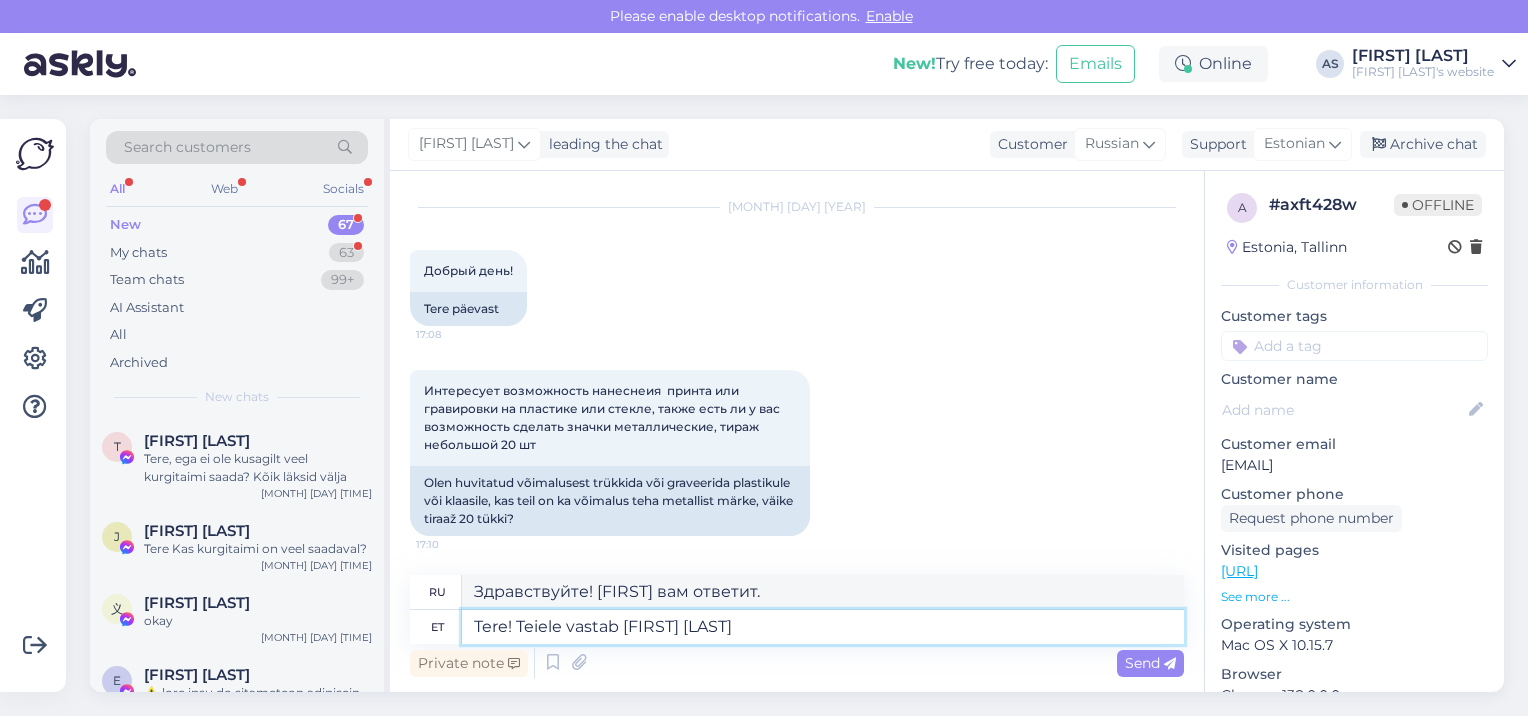 type on "Tere! Teiele vastab [FIRST] [LAST]" 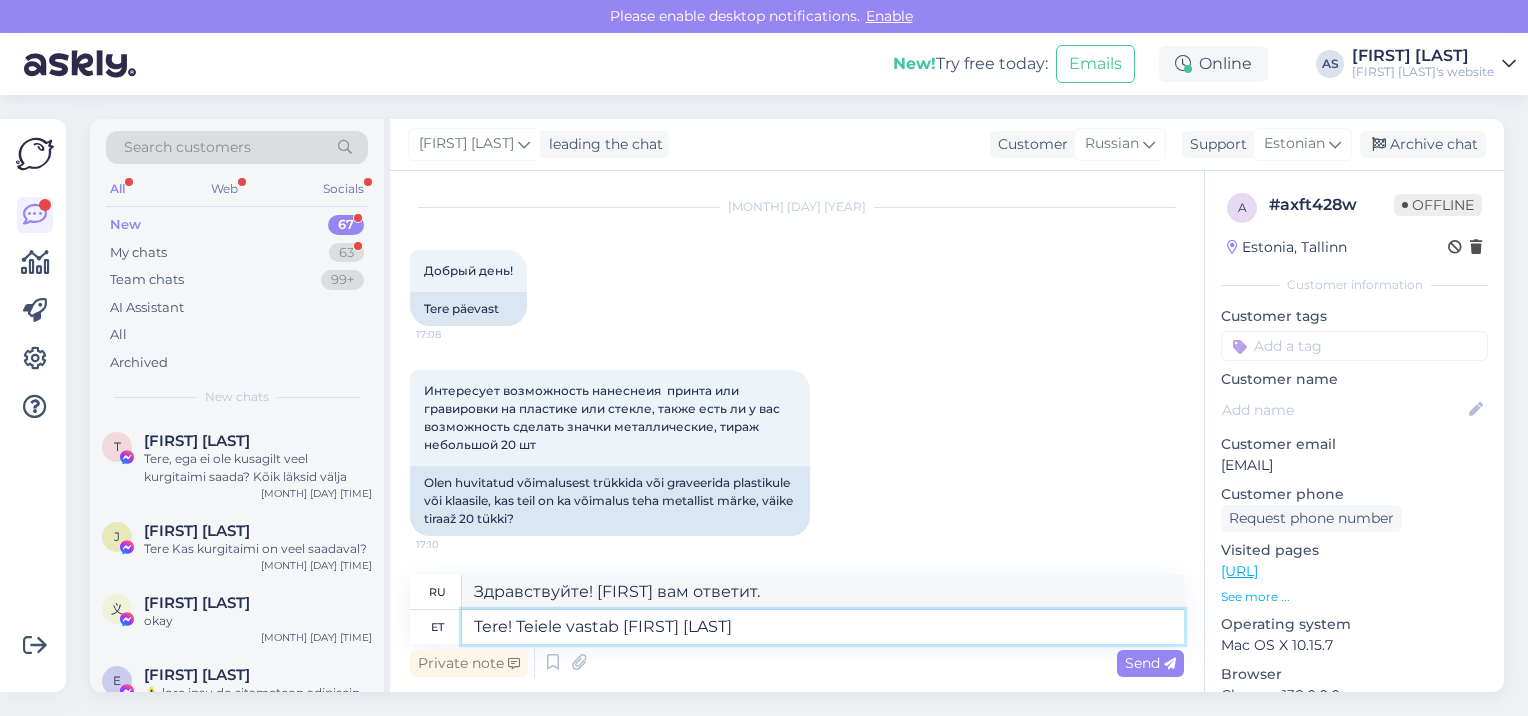 type on "Привет! Вам отвечает [FIRST] [LAST]." 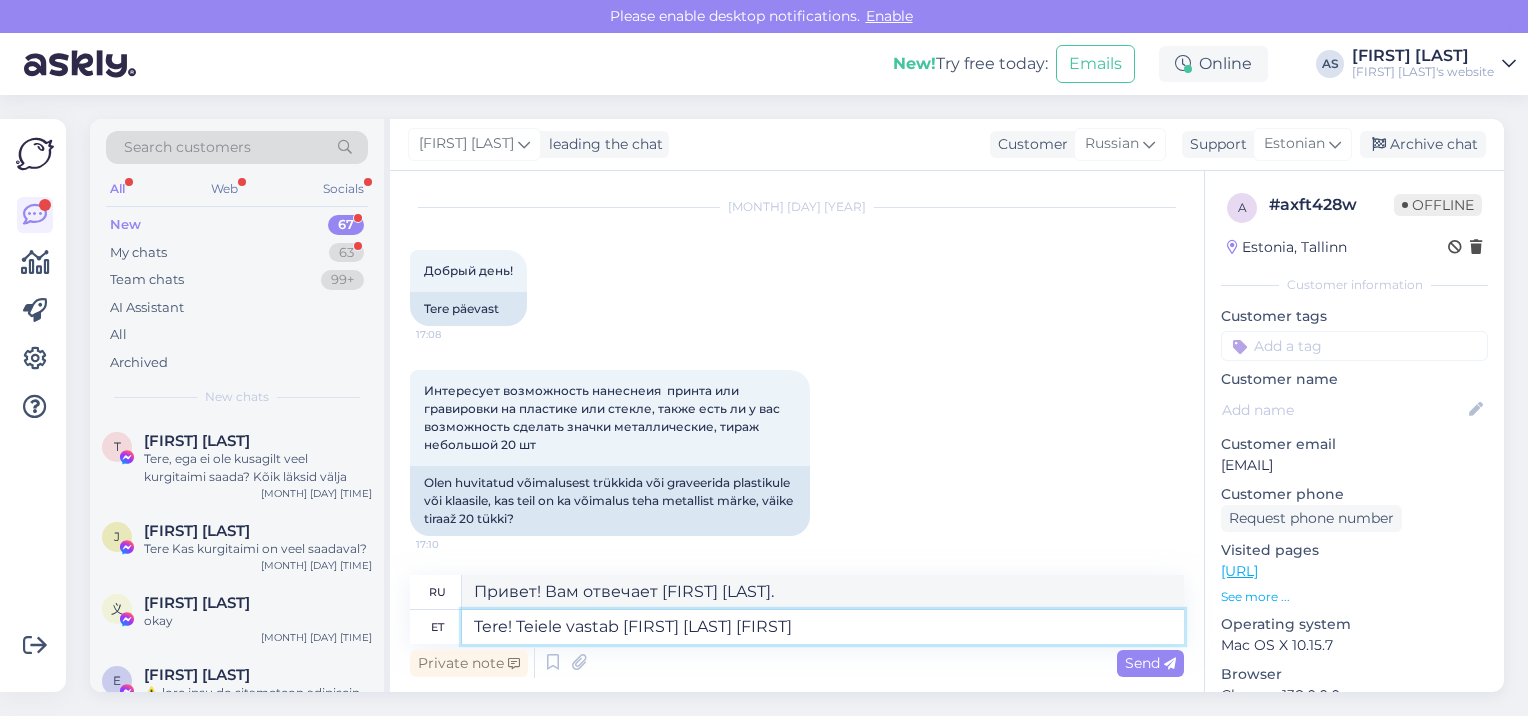 type on "Tere! Teiele vastab [FIRST] [LAST] [FIRST]@" 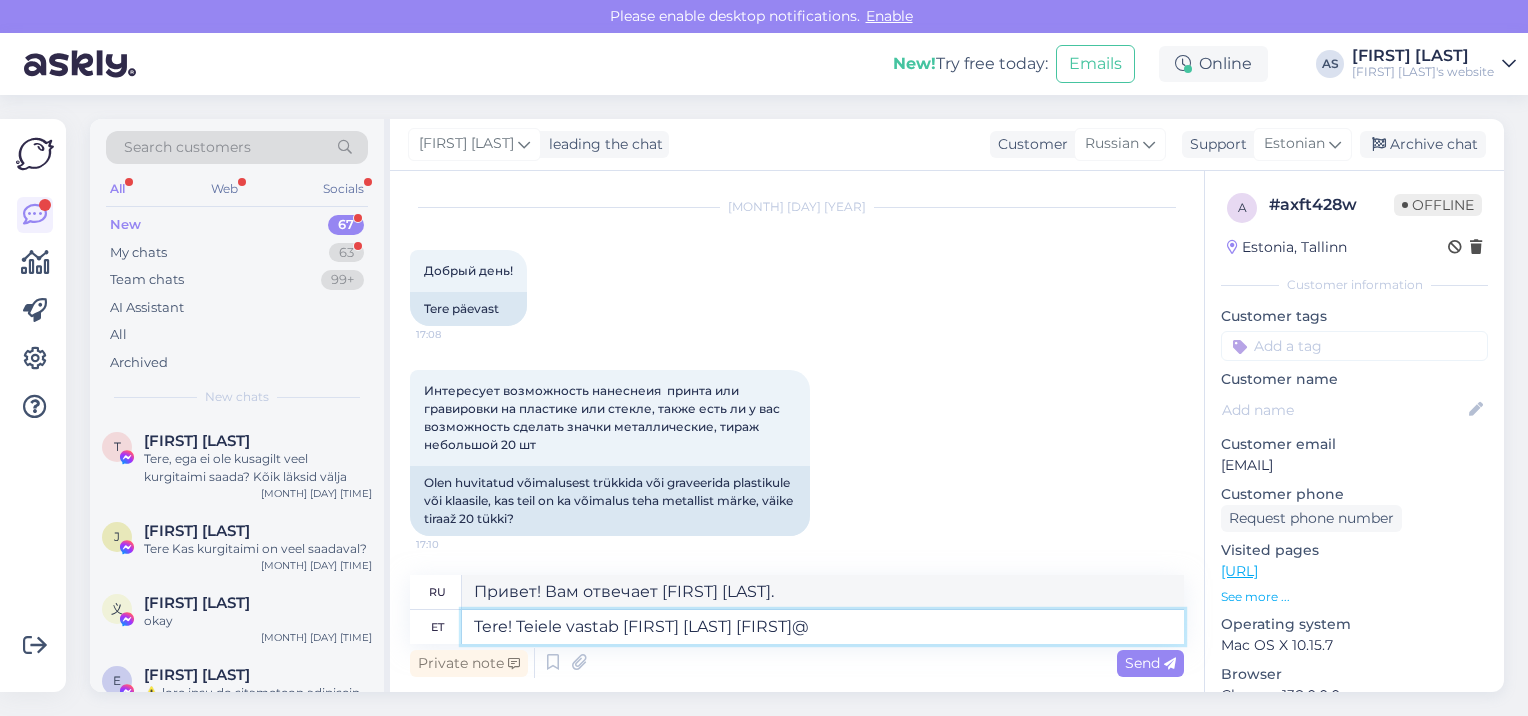type on "Привет! [FIRST] [LAST] Вам отвечает [FIRST]." 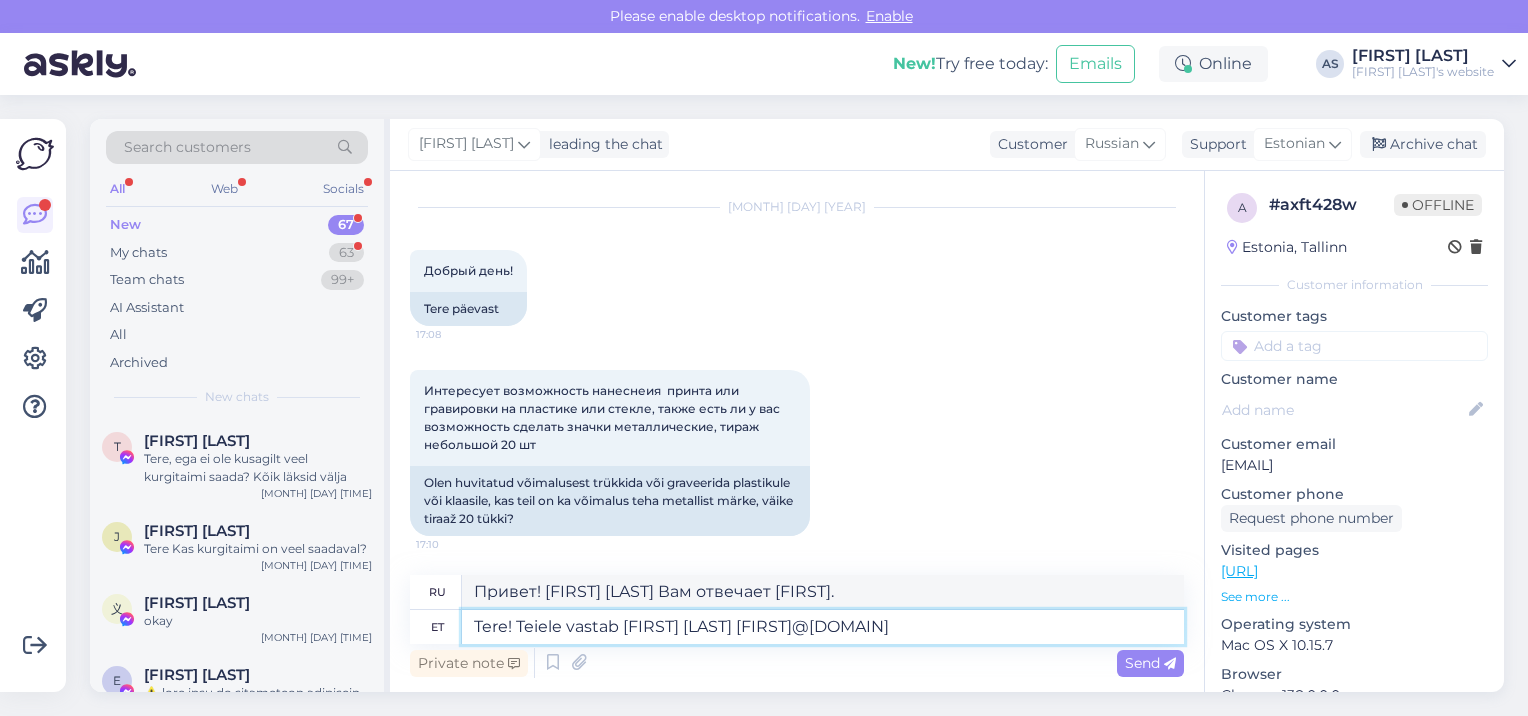 type on "Tere! Teiele vastab [FIRST] [LAST] [EMAIL]" 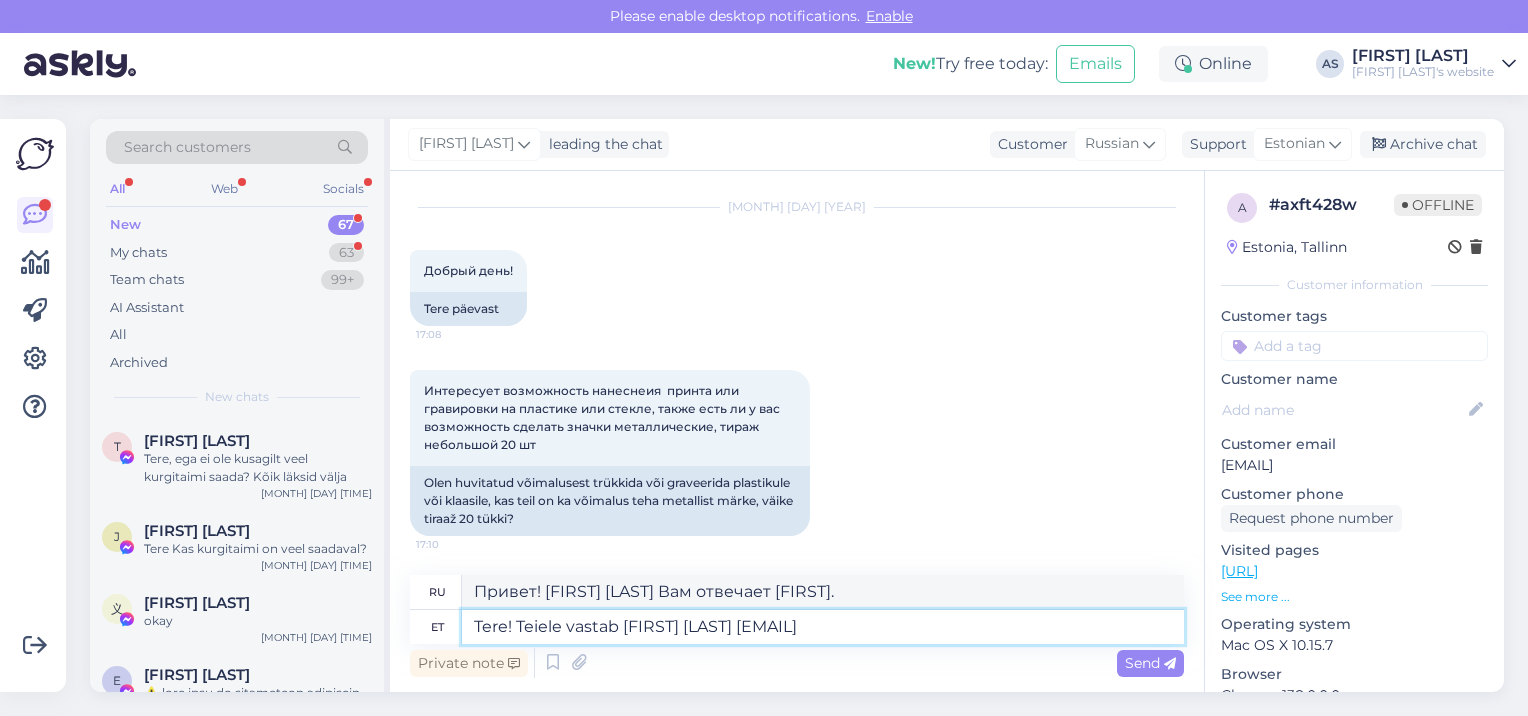type on "Здравствуйте! [FIRST] [LAST] ответит вам [EMAIL]" 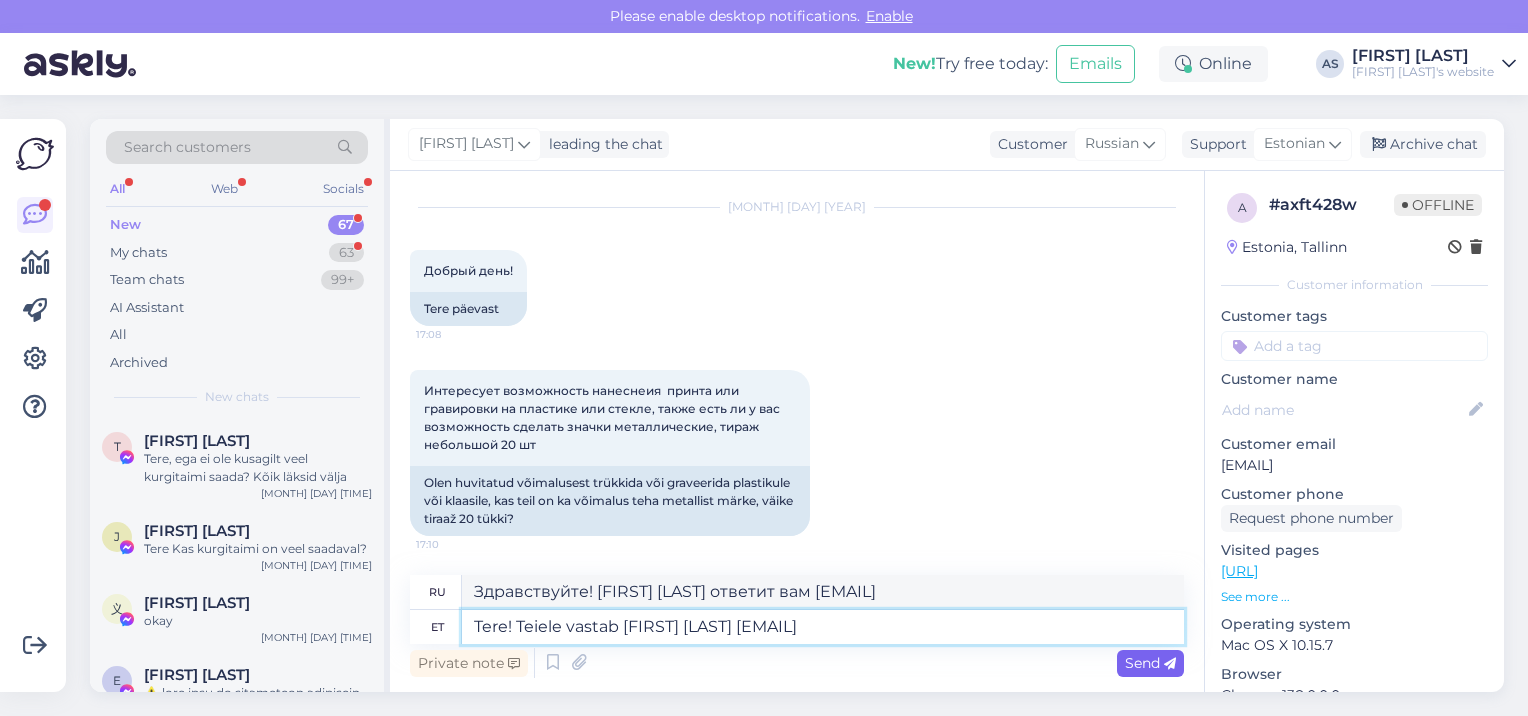 type on "Tere! Teiele vastab [FIRST] [LAST] [EMAIL]" 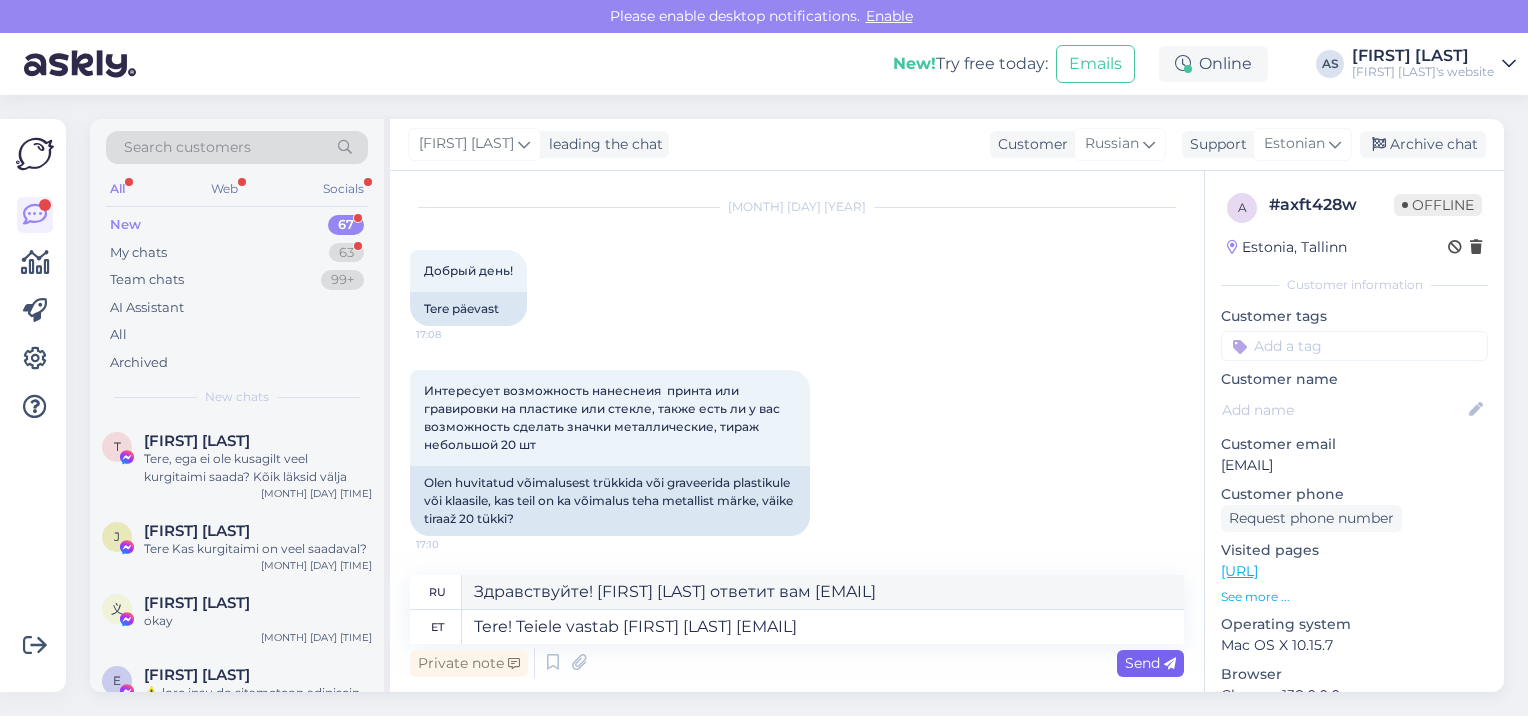 click on "Send" at bounding box center (1150, 663) 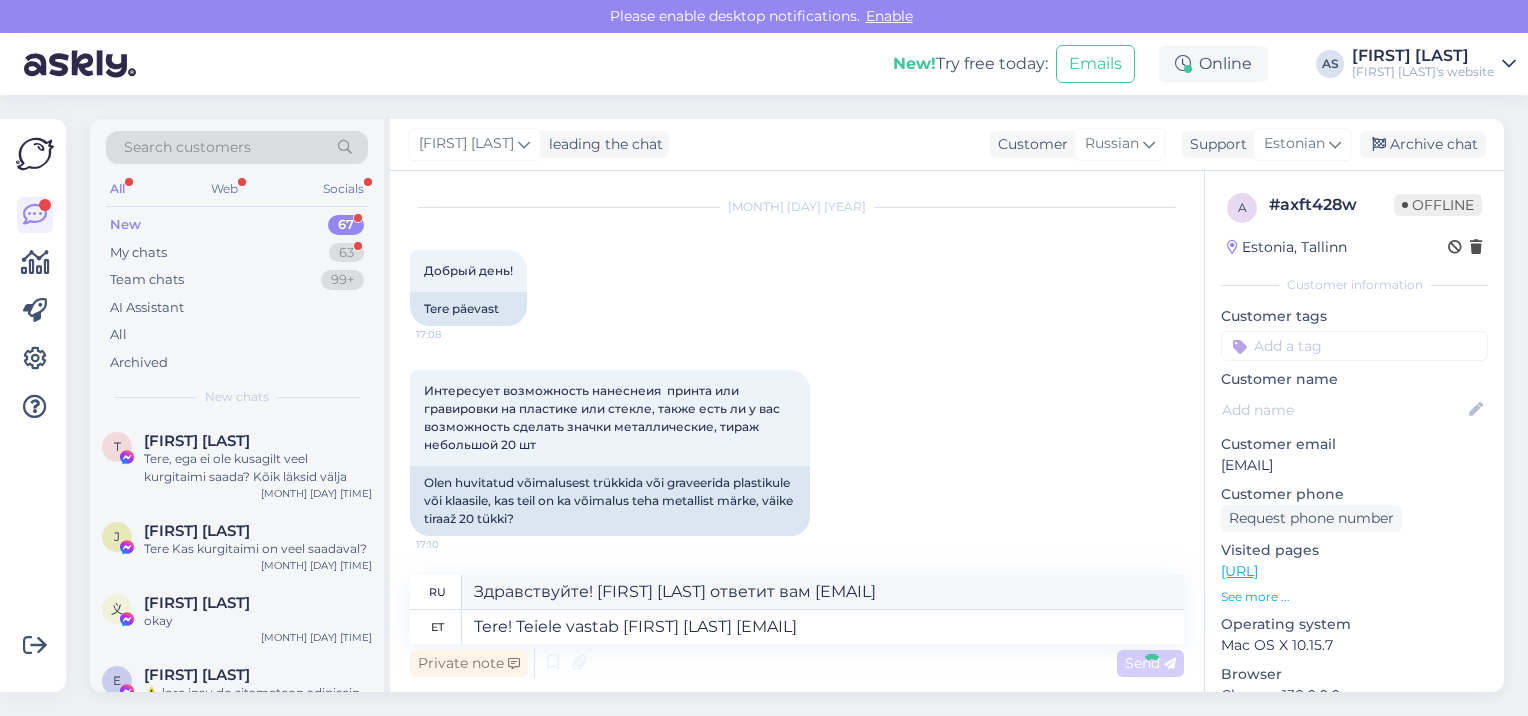type 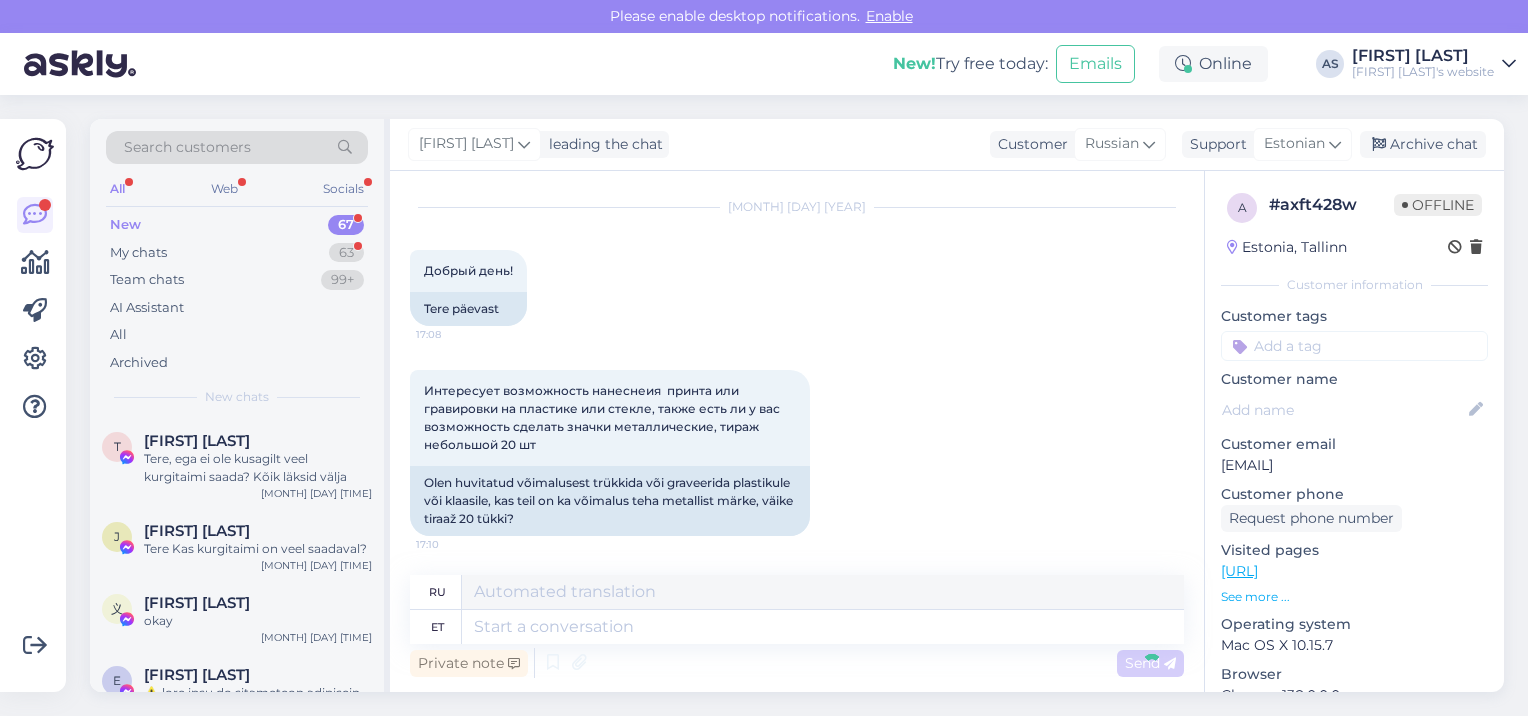 scroll, scrollTop: 209, scrollLeft: 0, axis: vertical 